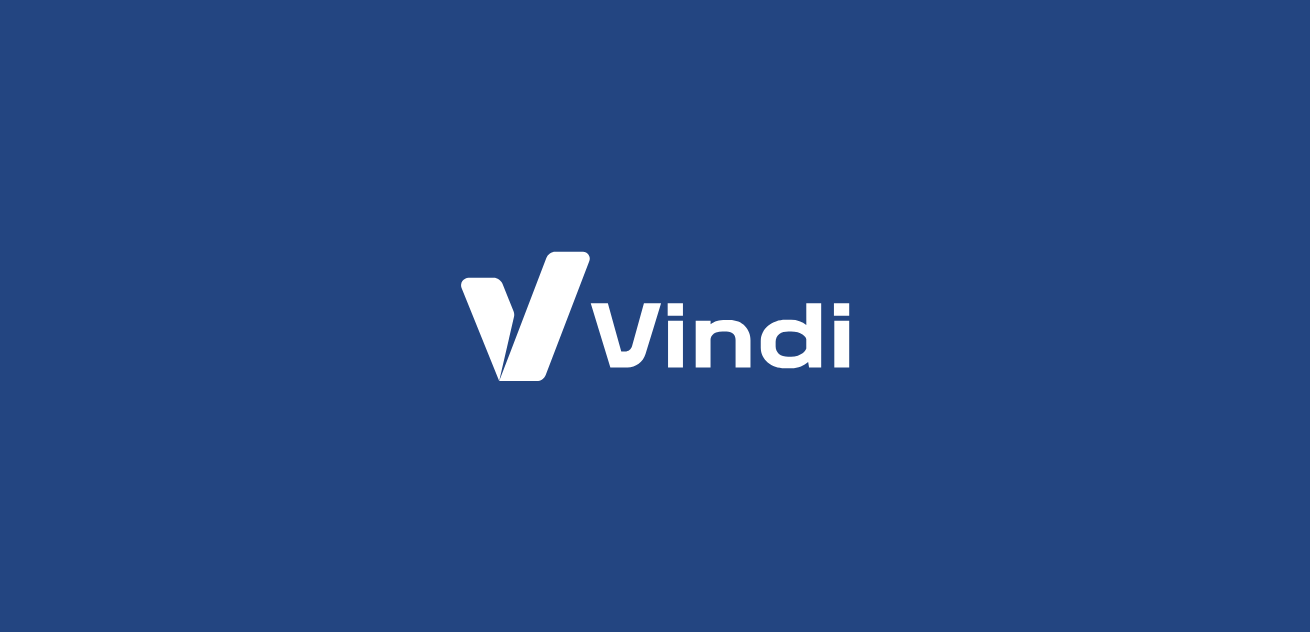 scroll, scrollTop: 0, scrollLeft: 0, axis: both 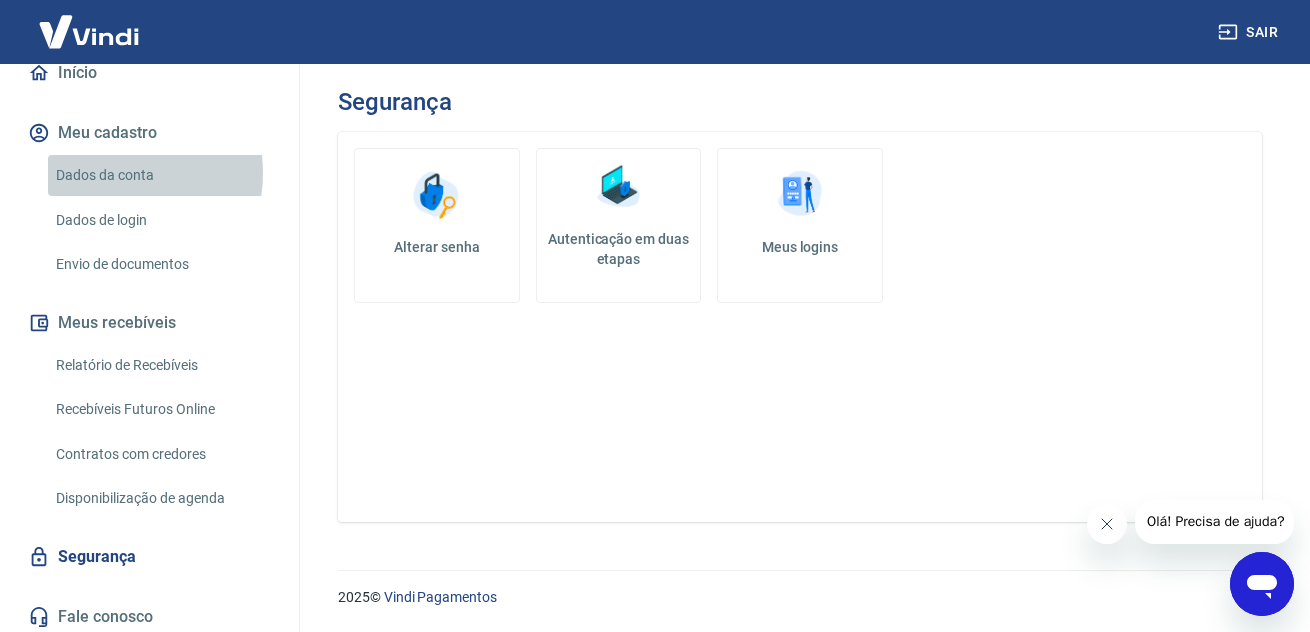 click on "Dados da conta" at bounding box center (161, 175) 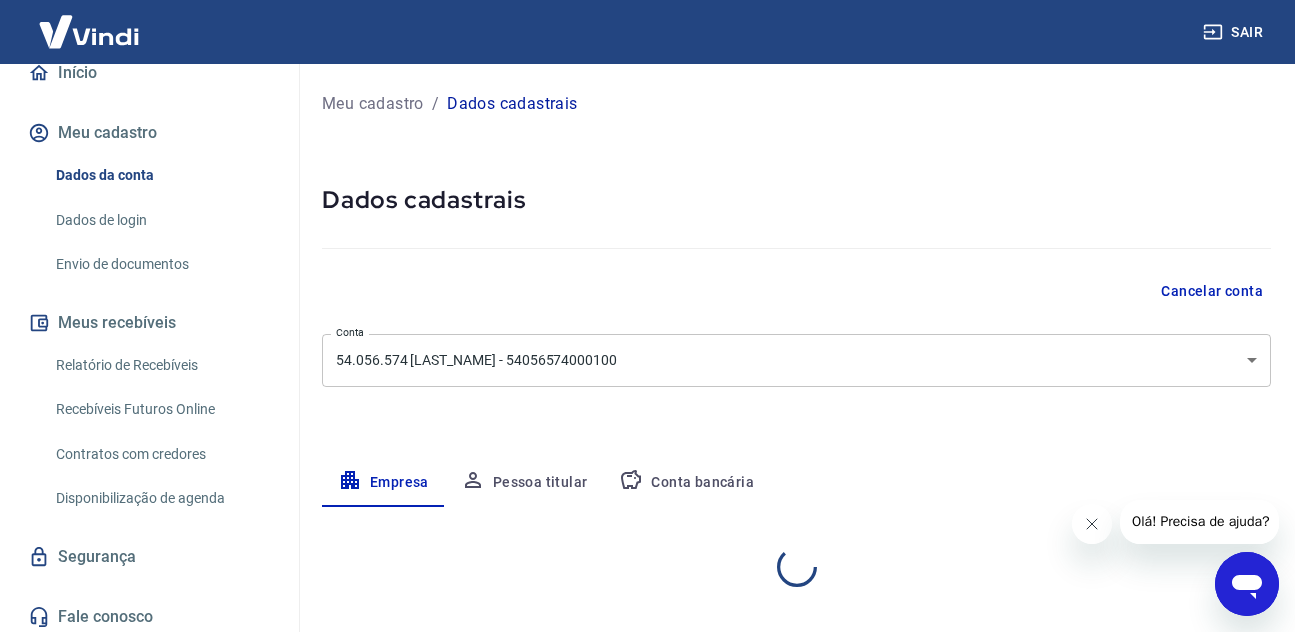 select on "SP" 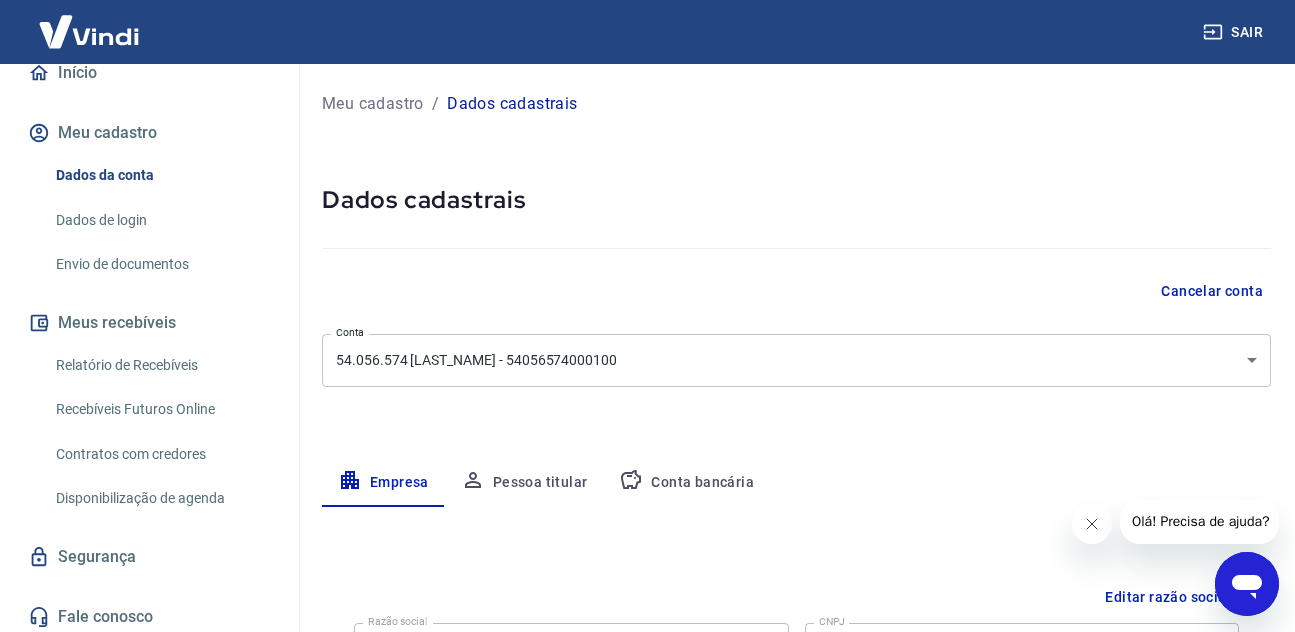 click on "Envio de documentos" at bounding box center [161, 264] 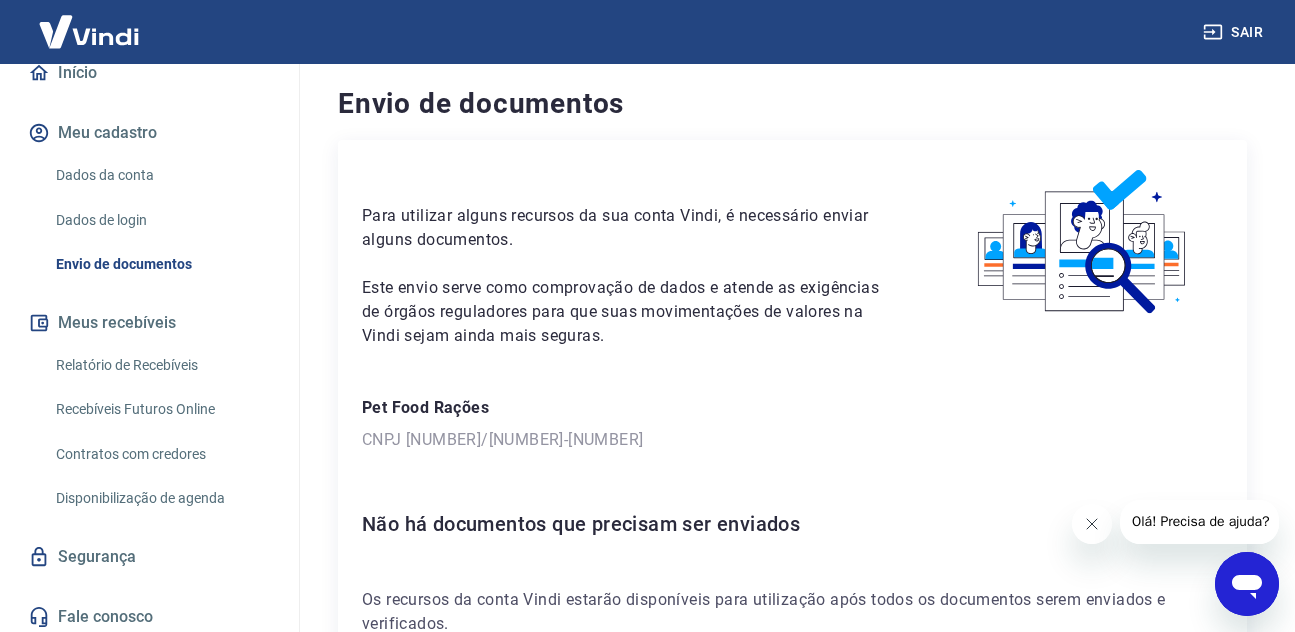 scroll, scrollTop: 0, scrollLeft: 0, axis: both 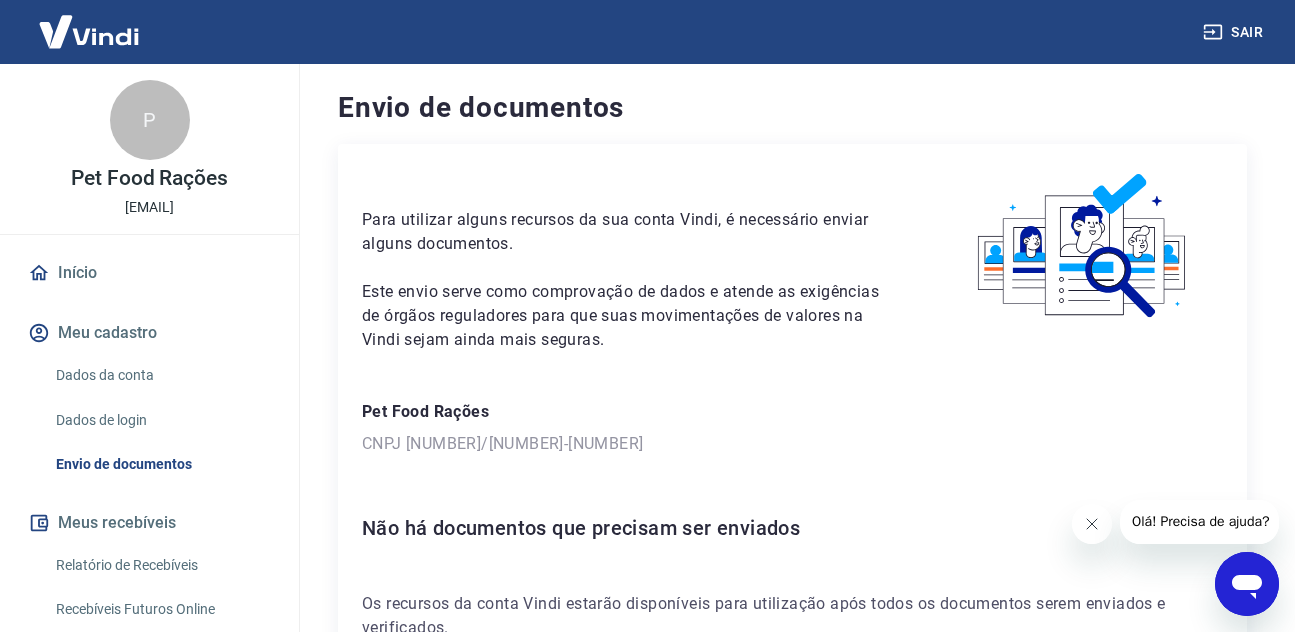 click on "Dados da conta" at bounding box center [161, 375] 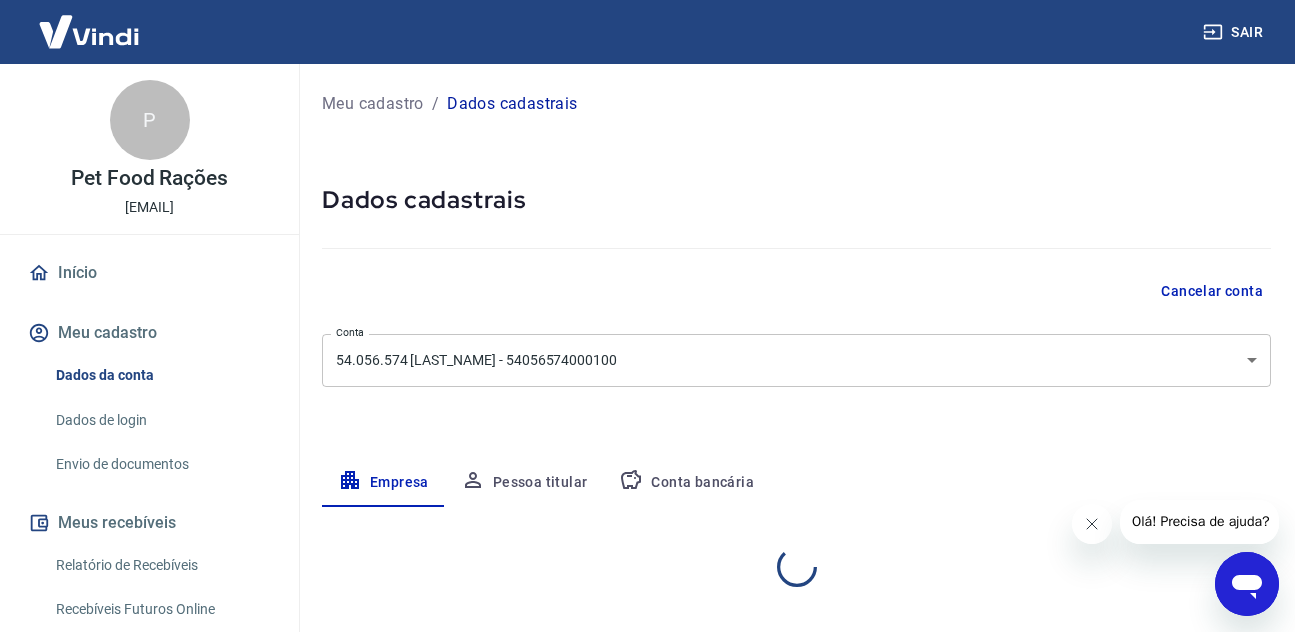 select on "SP" 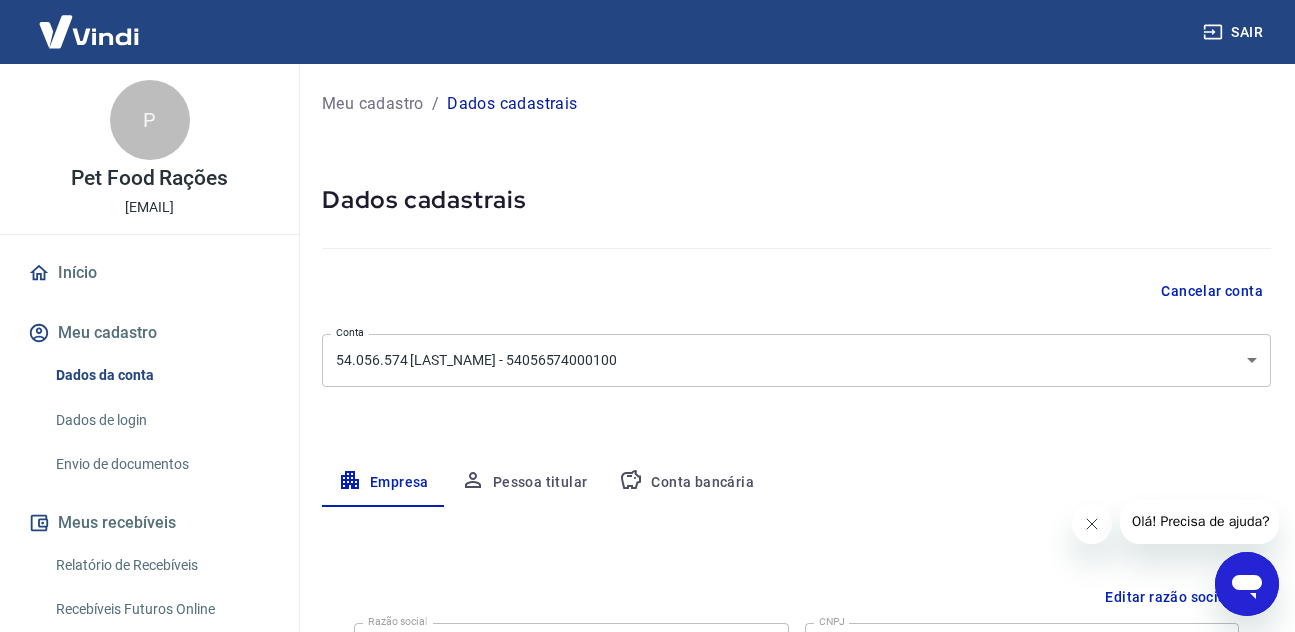 click on "Conta bancária" at bounding box center [686, 483] 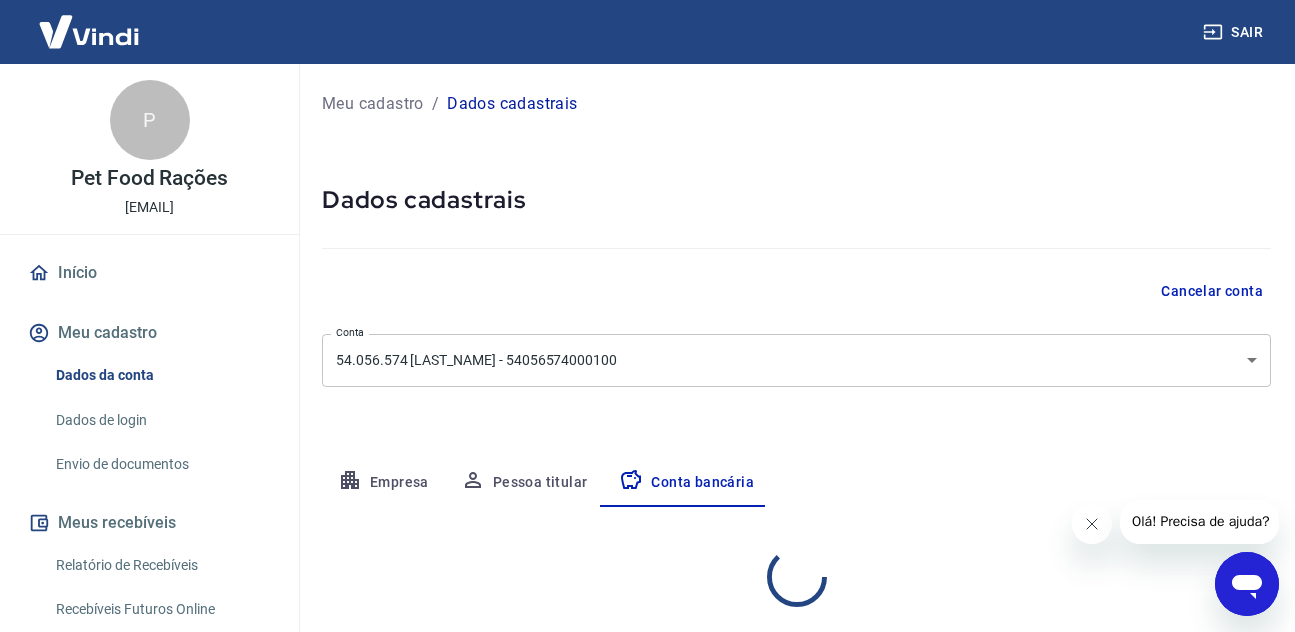 select on "1" 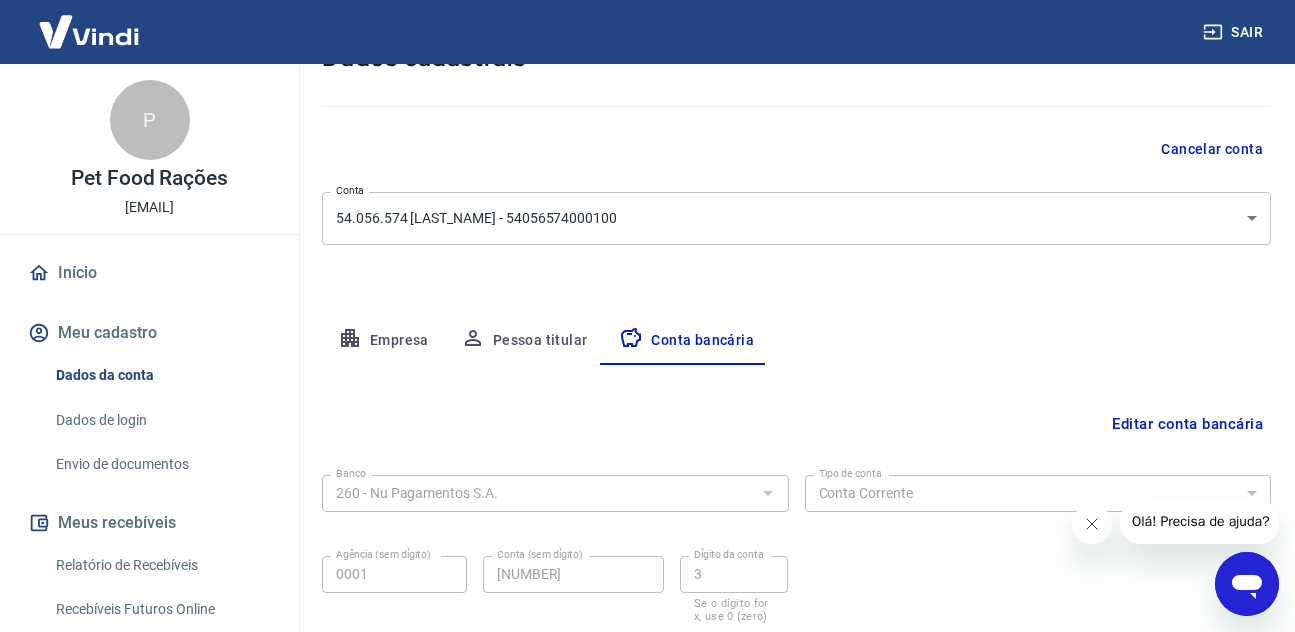 scroll, scrollTop: 0, scrollLeft: 0, axis: both 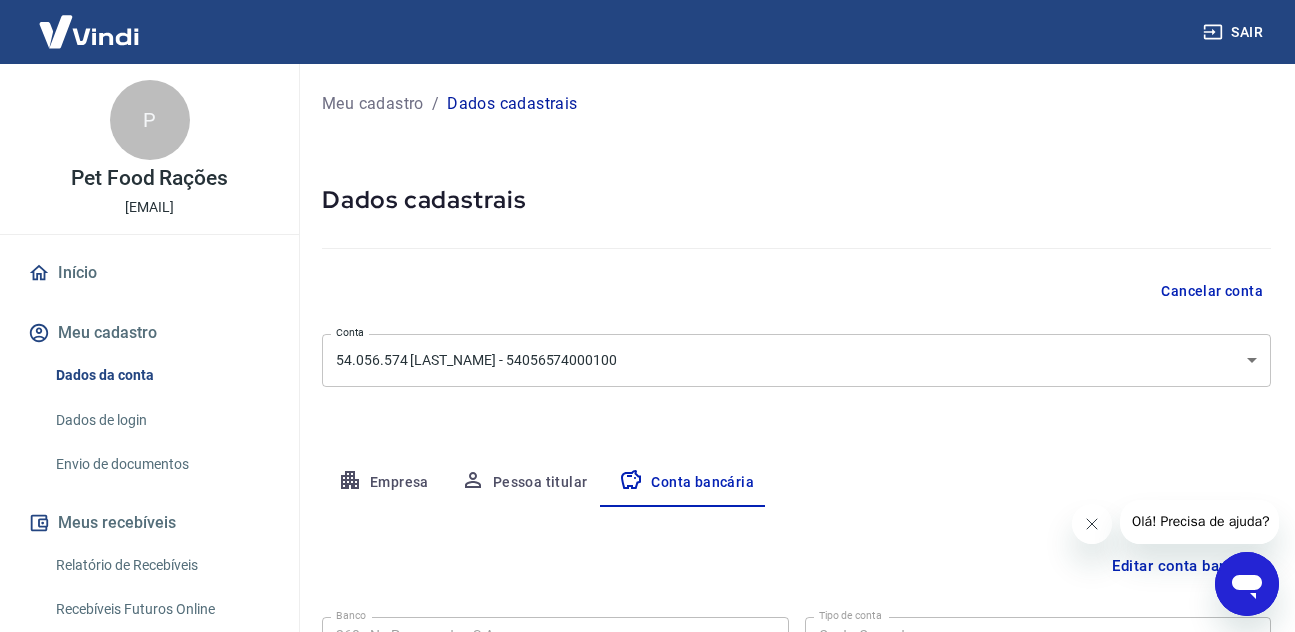 click 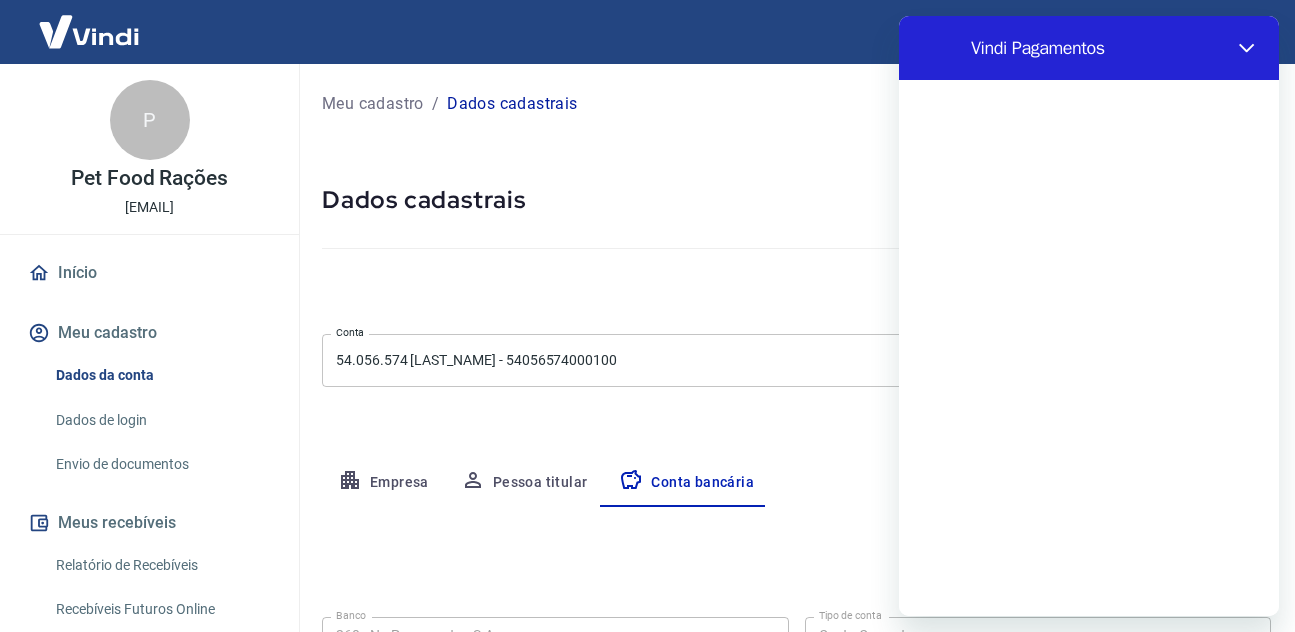 scroll, scrollTop: 0, scrollLeft: 0, axis: both 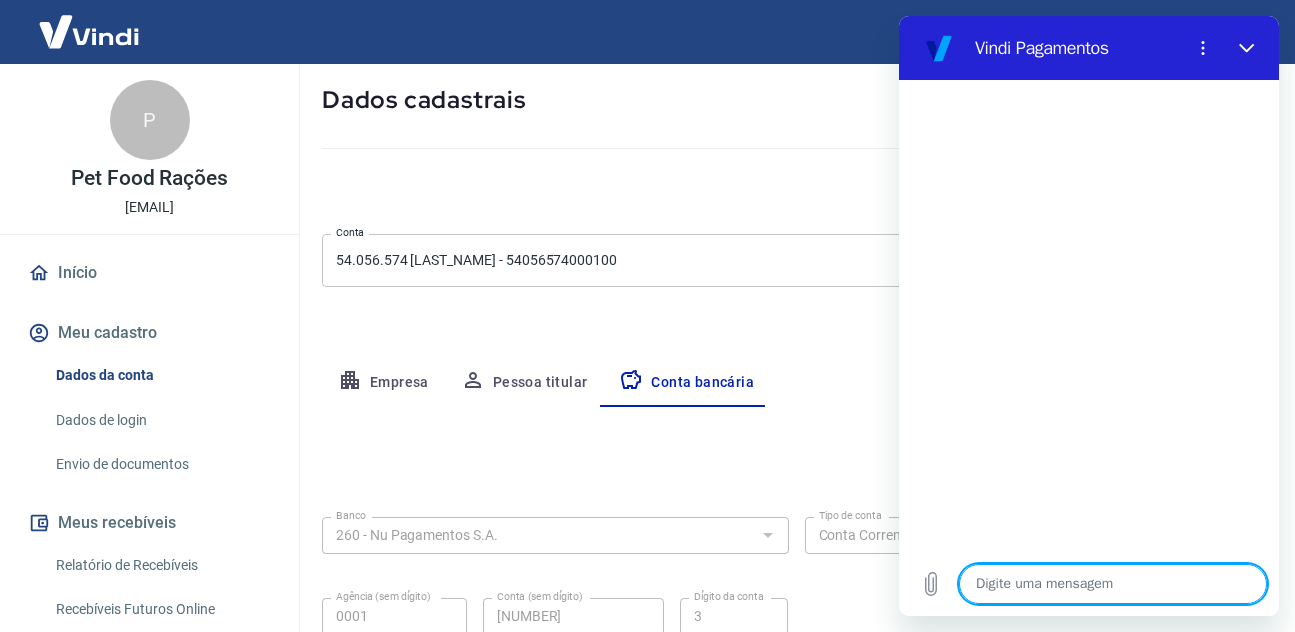 type on "c" 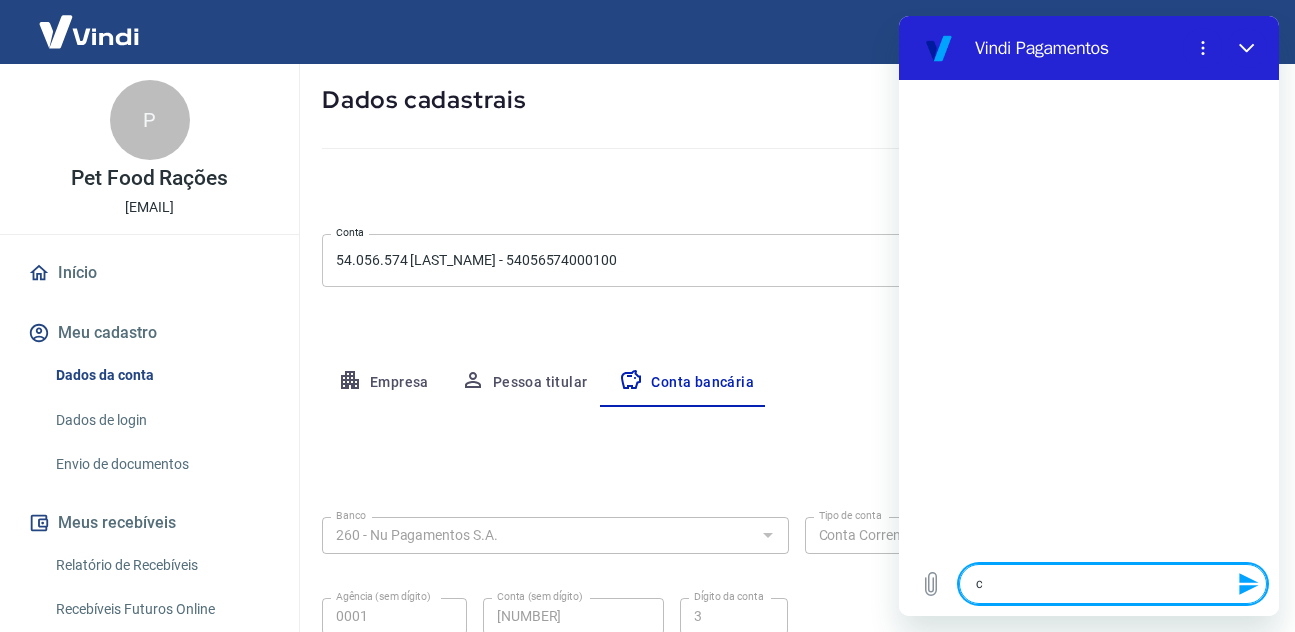 type on "co" 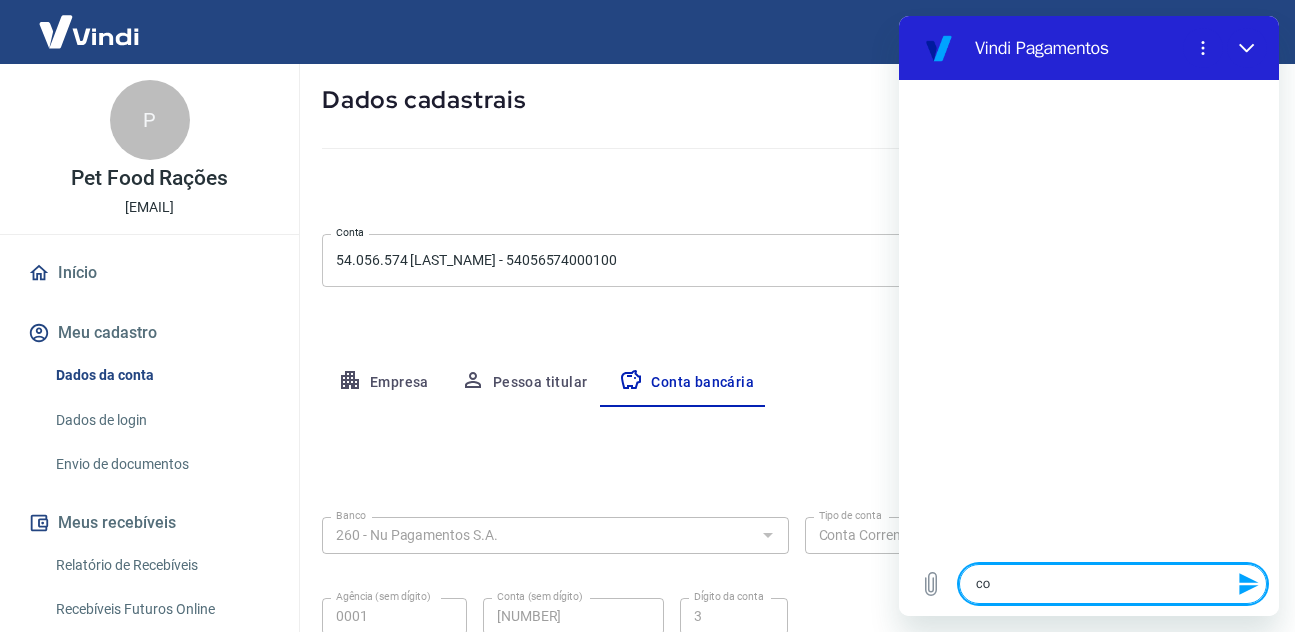 type on "con" 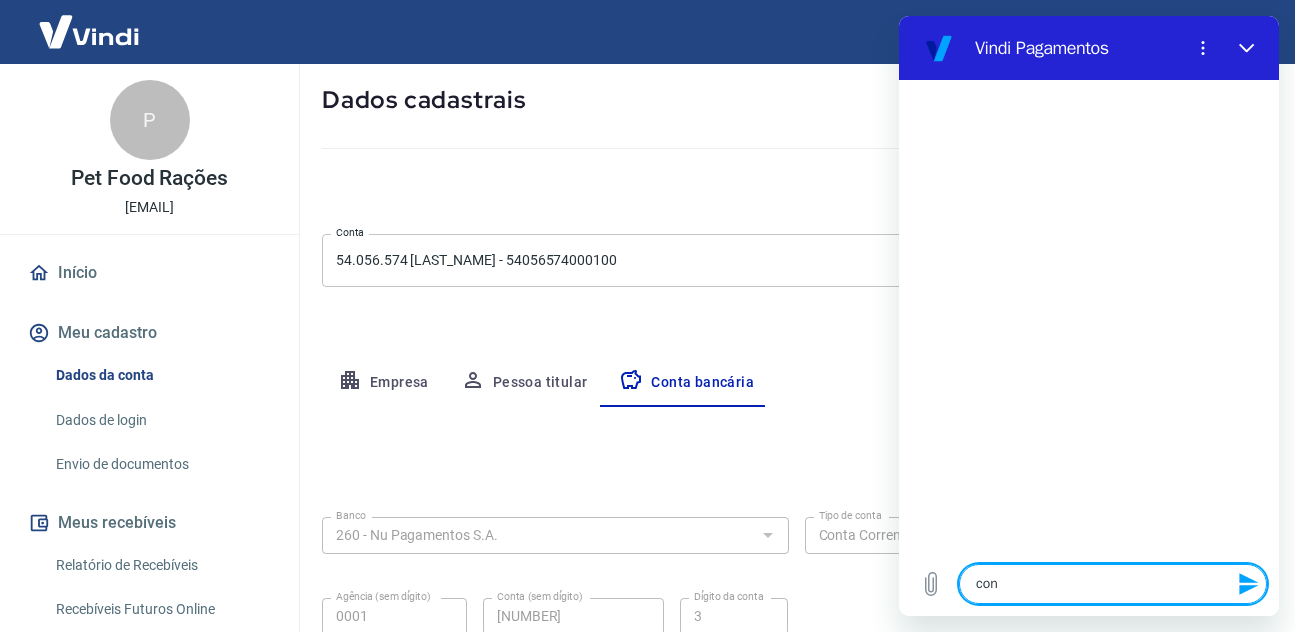 type on "cont" 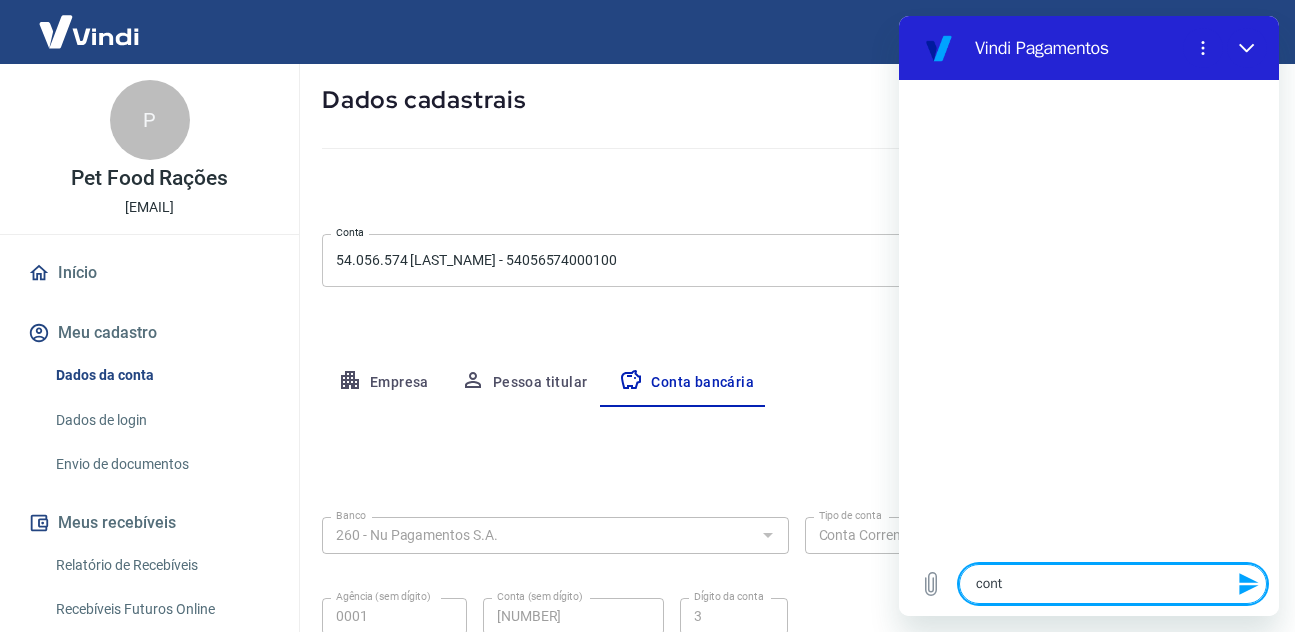 type on "x" 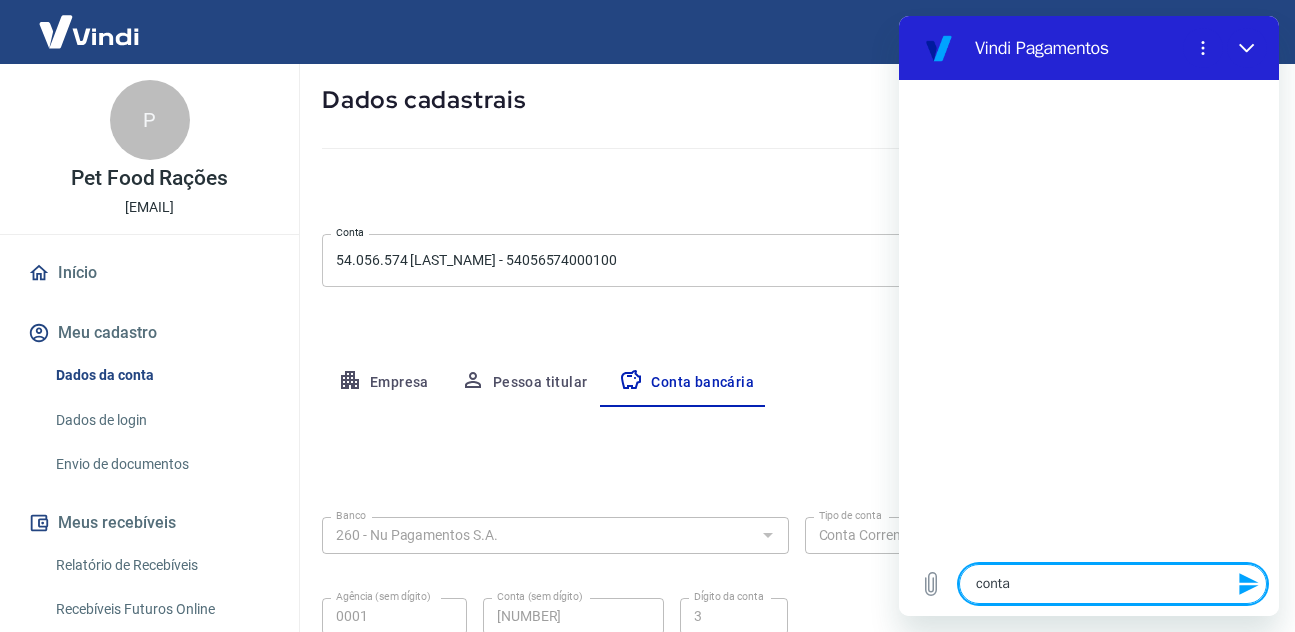 type on "conta" 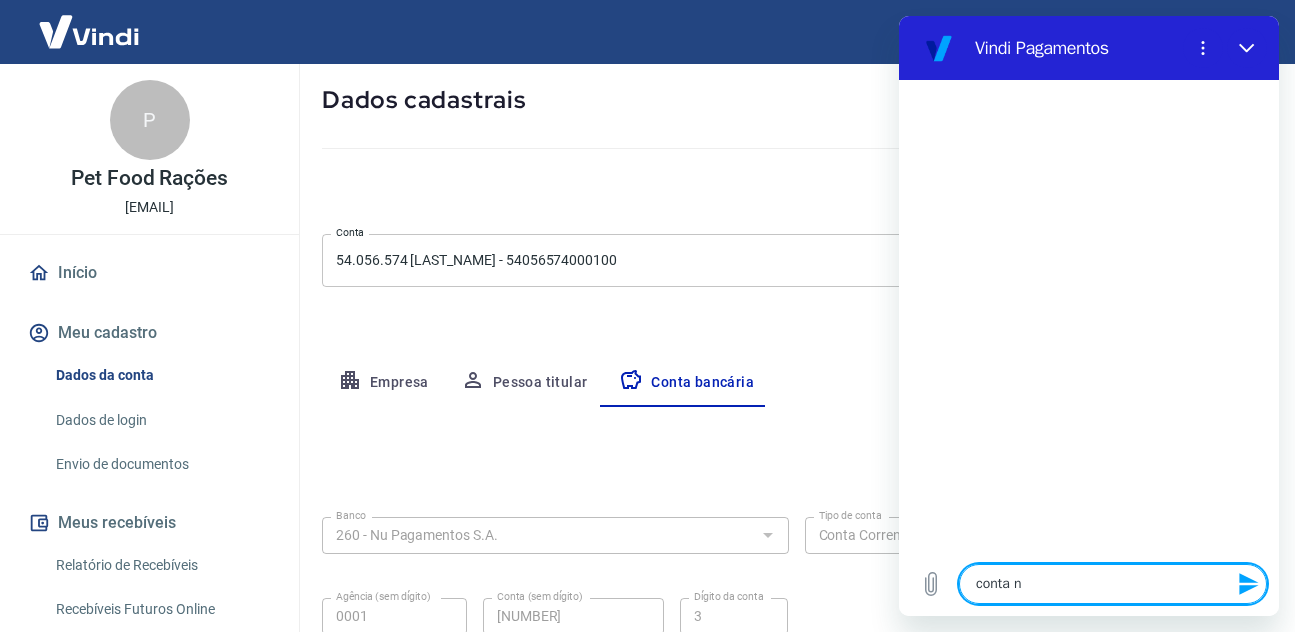 type on "conta nã" 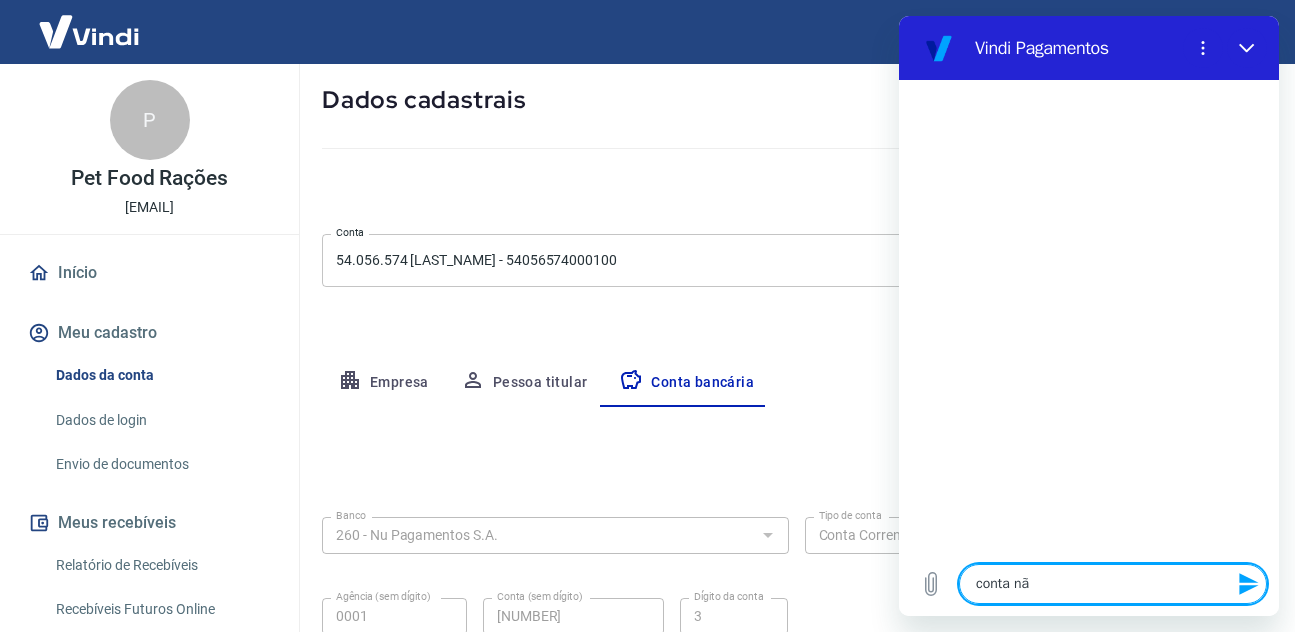 type on "conta não" 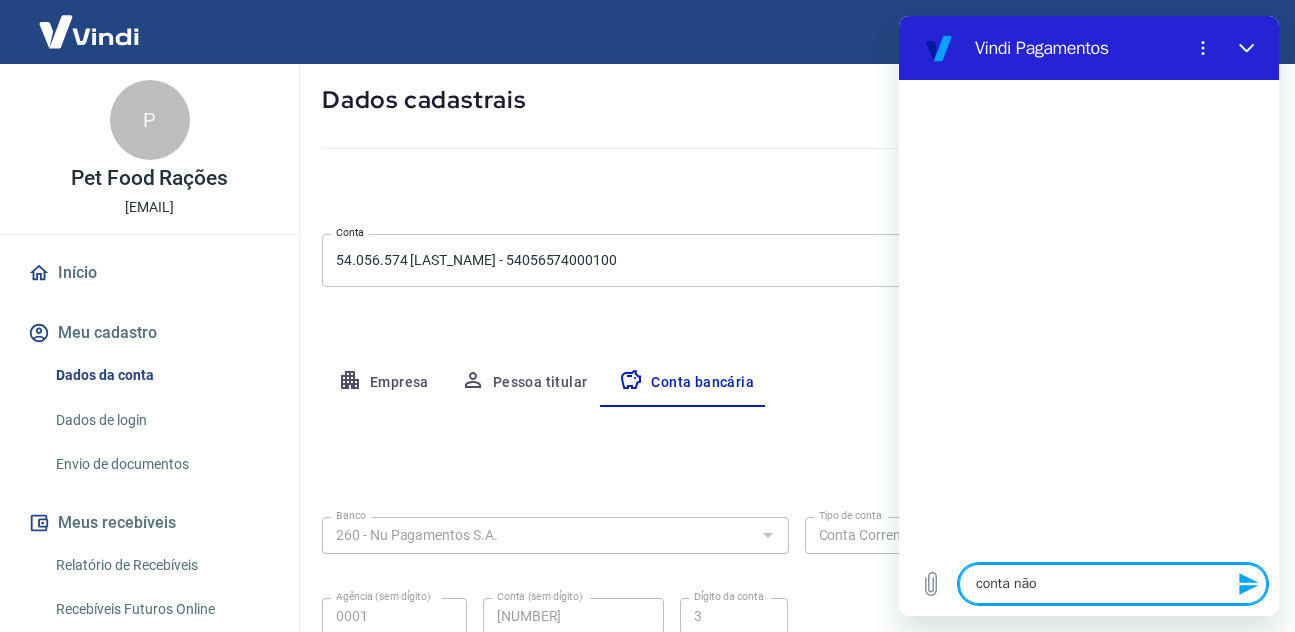 type on "conta não" 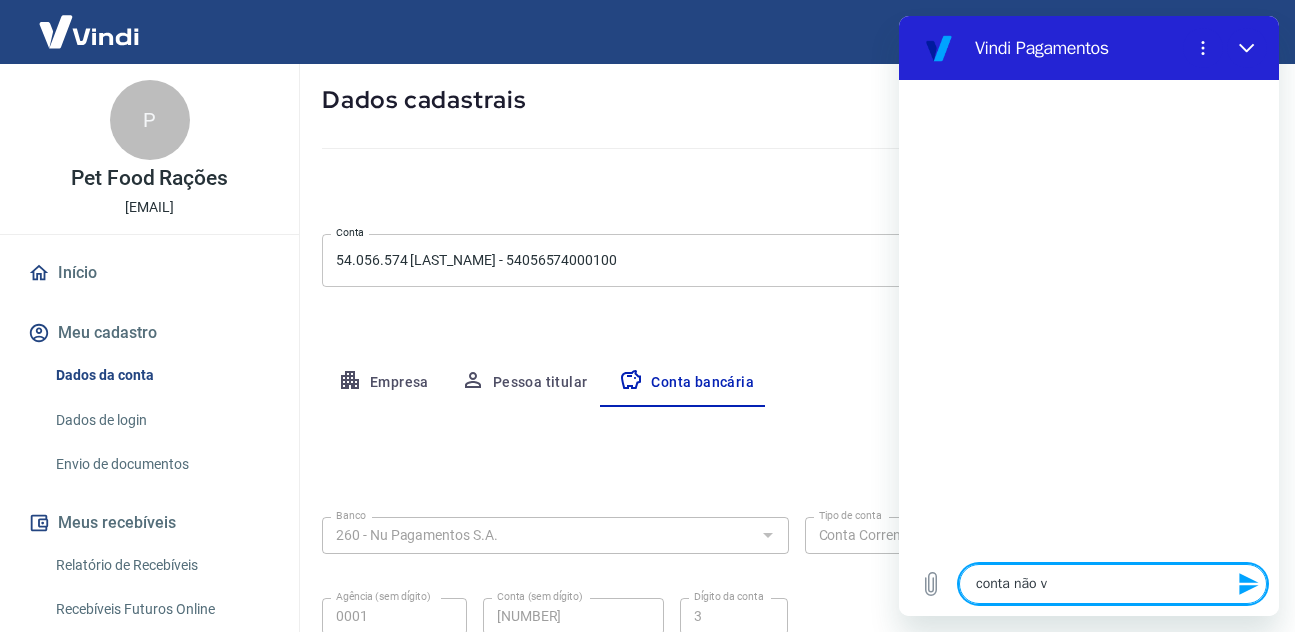 type on "conta não ve" 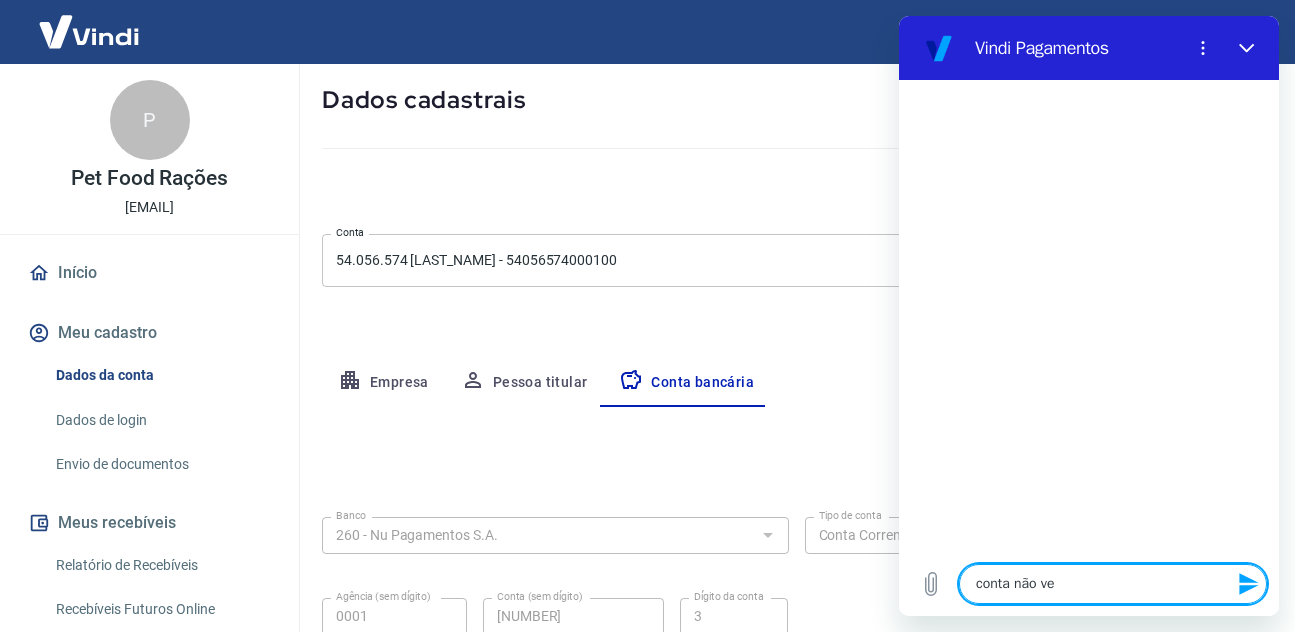 type on "x" 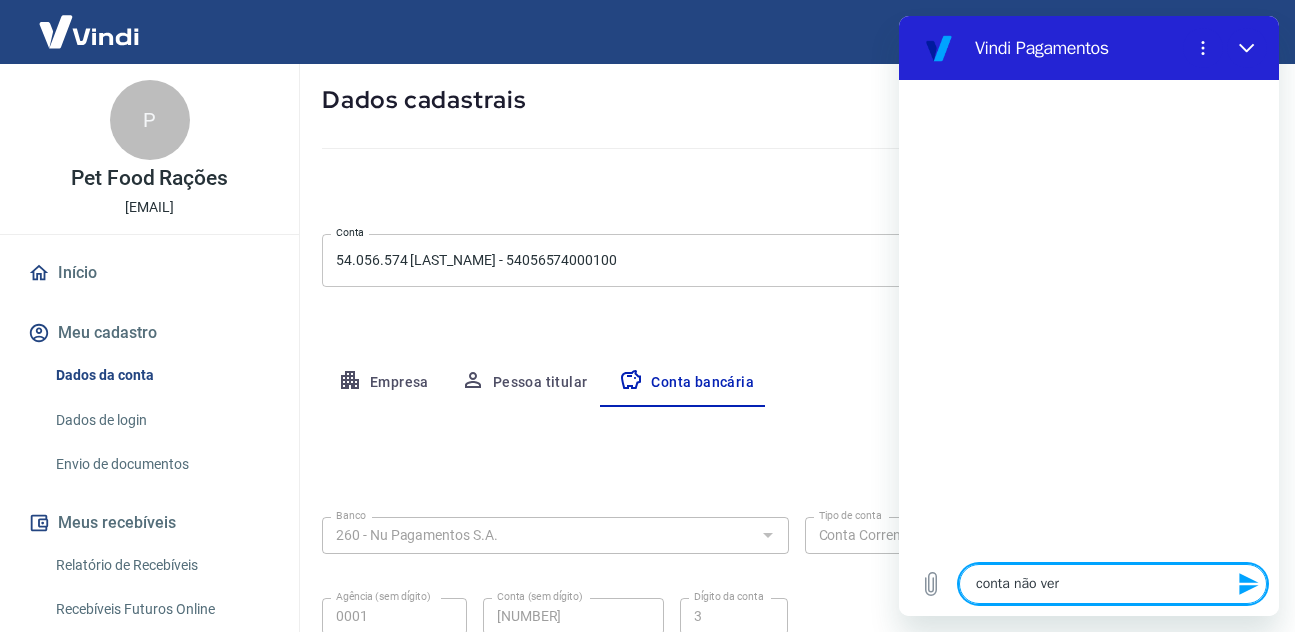 type on "conta não veri" 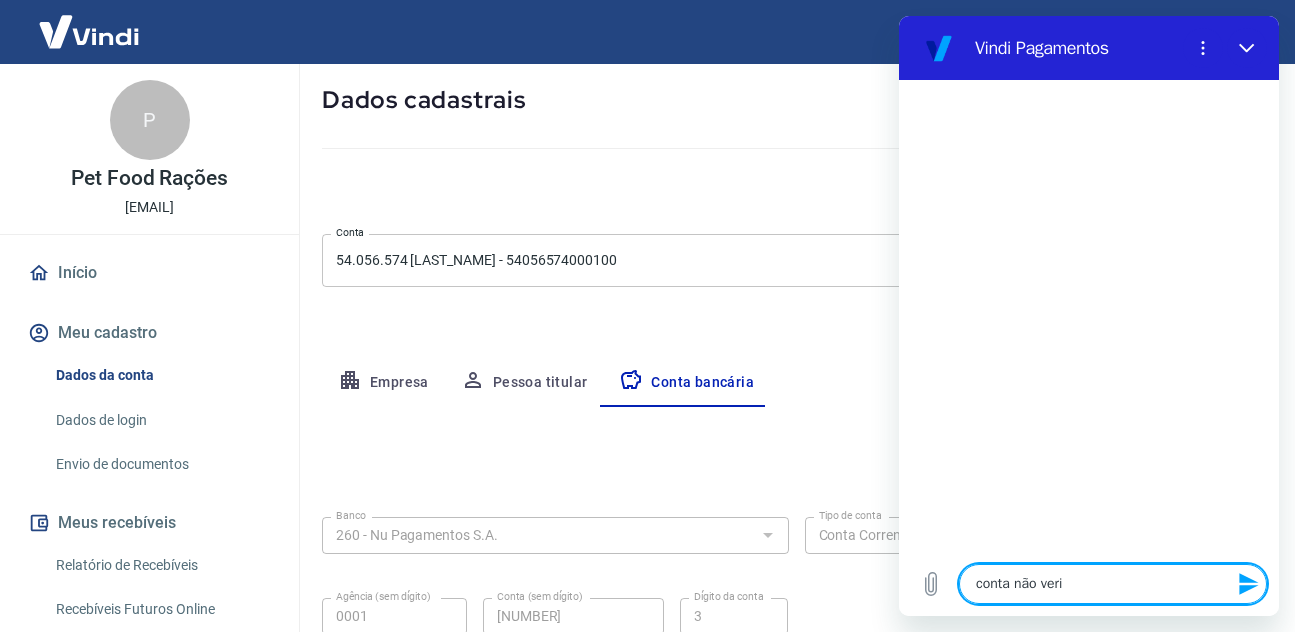 type on "conta não verif" 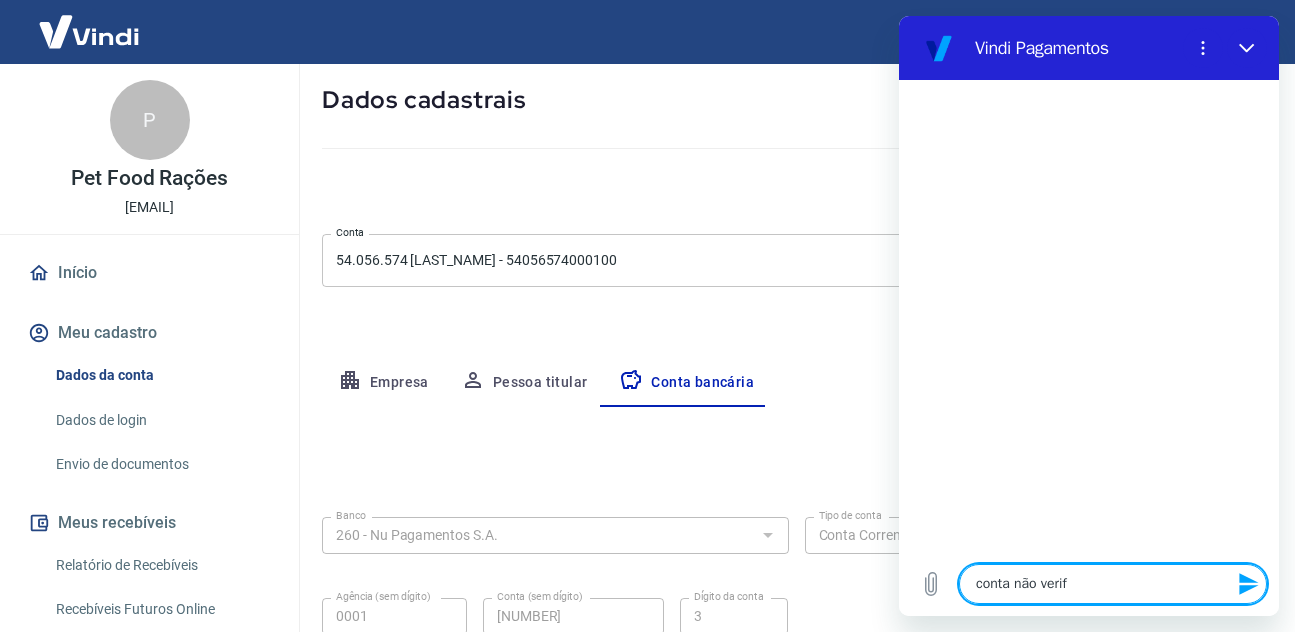 type on "conta não verifi" 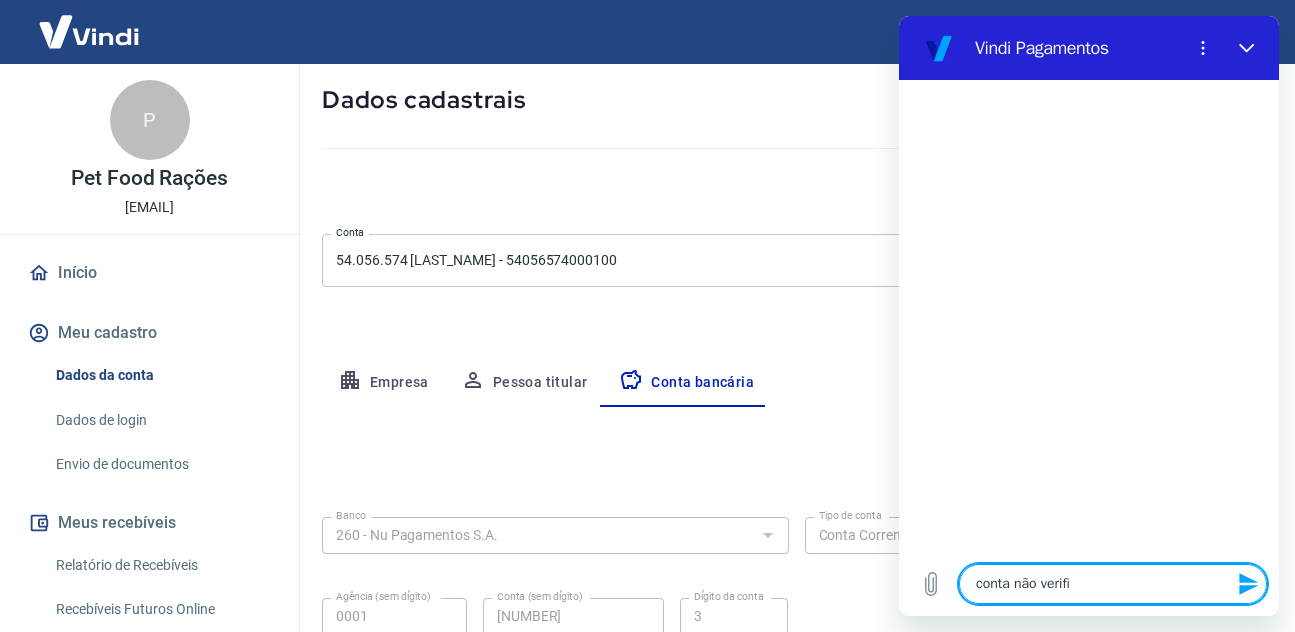type on "conta não verific" 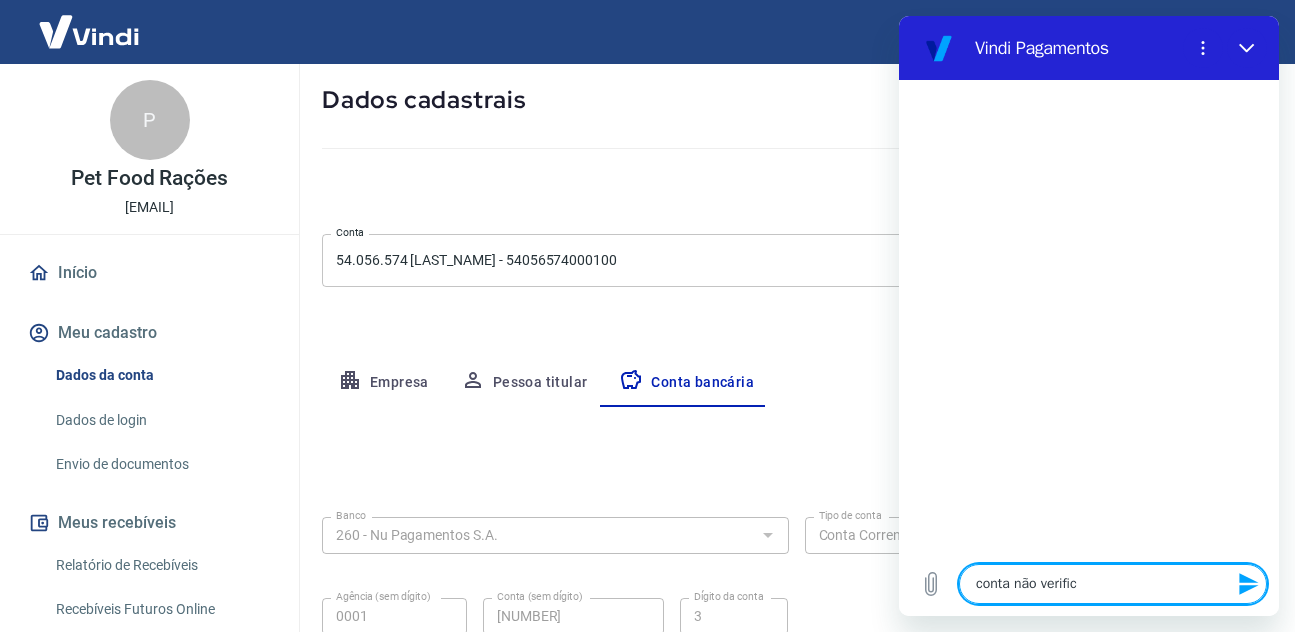 type on "conta não verifica" 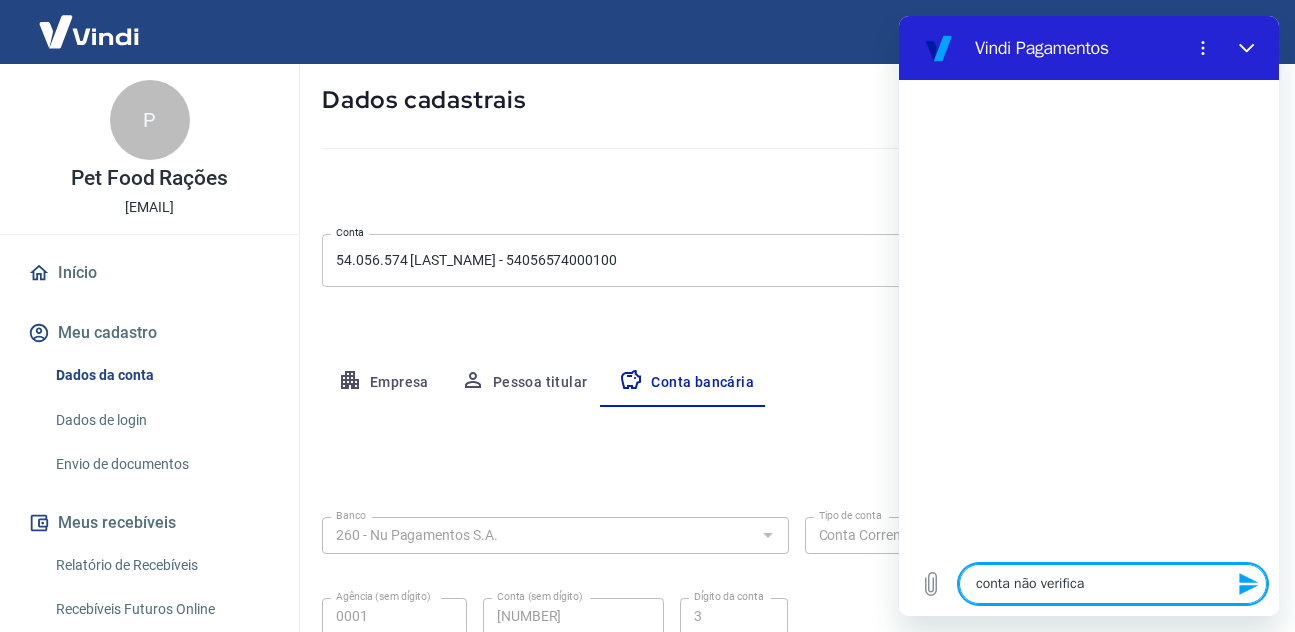 type on "conta não verificad" 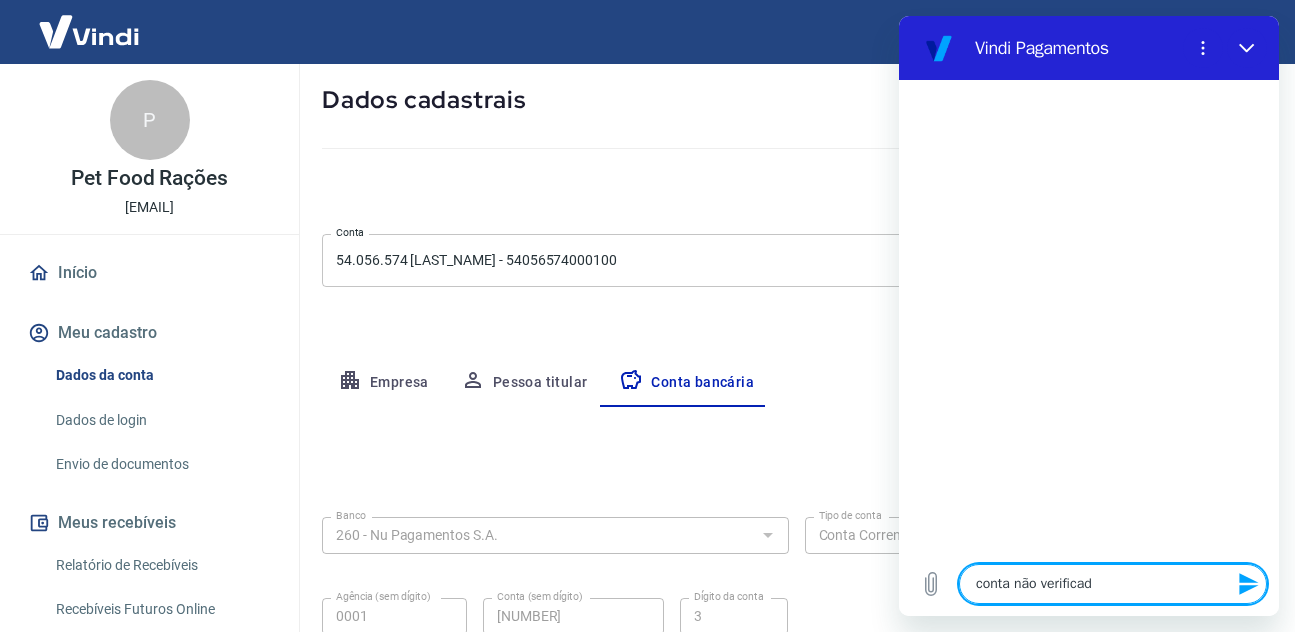 type on "conta não verificada" 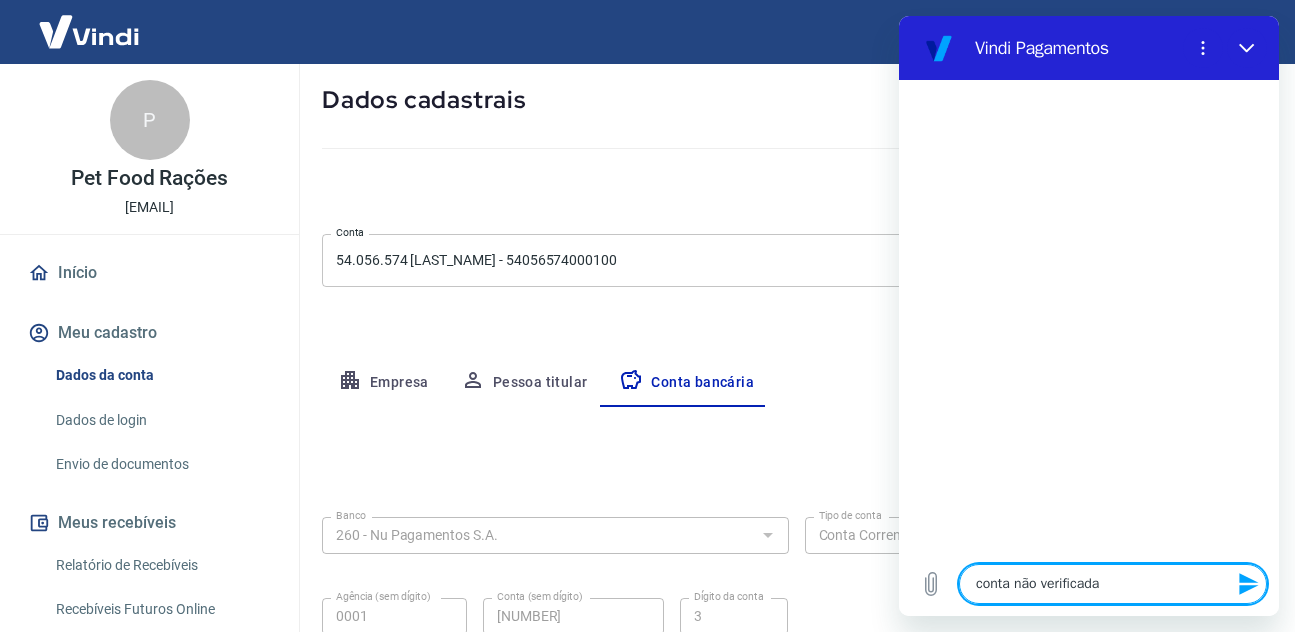 type on "conta não verificada" 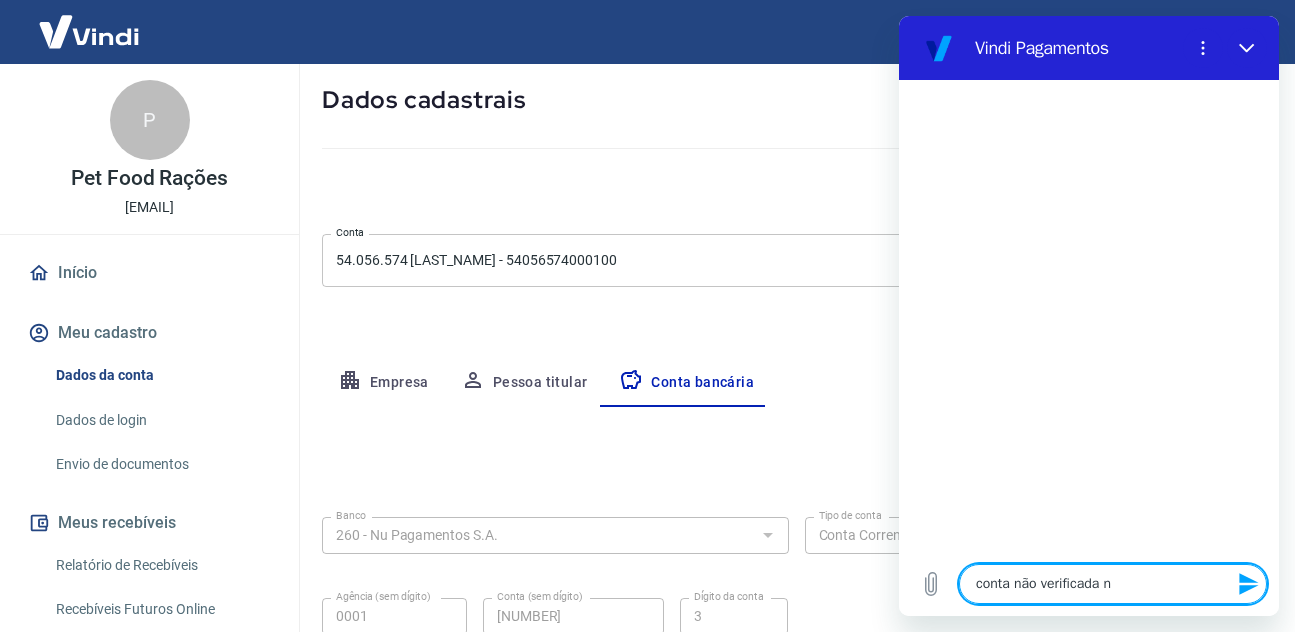 type on "x" 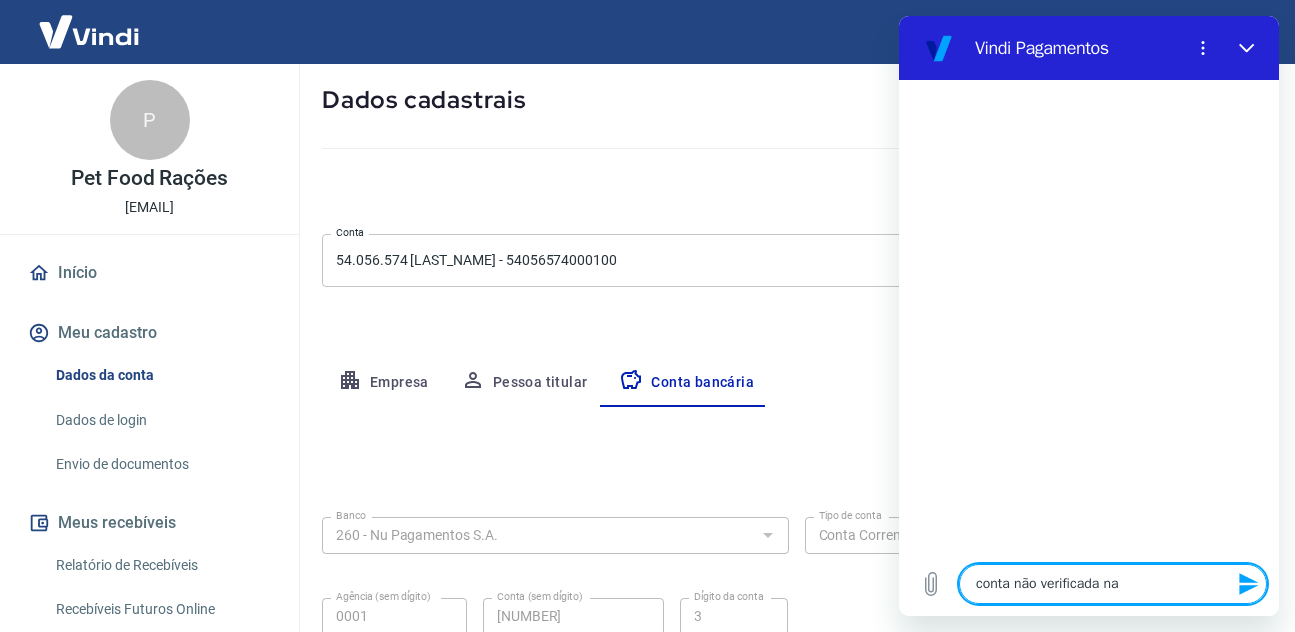 type on "conta não verificada na" 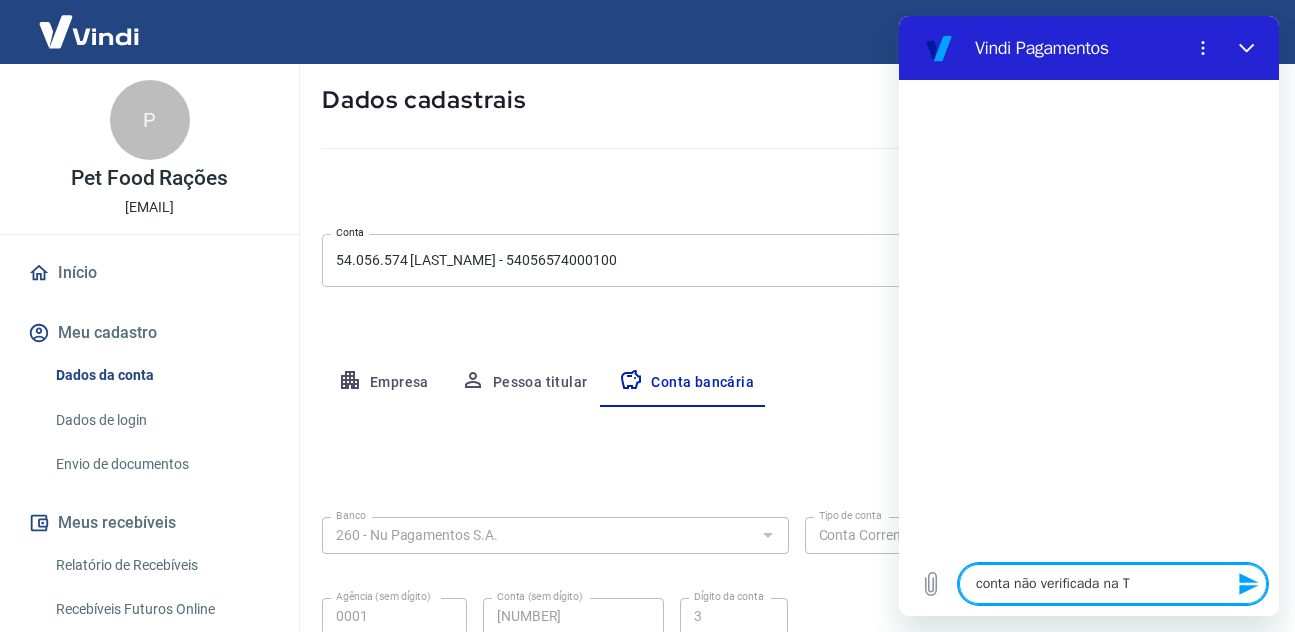 type on "x" 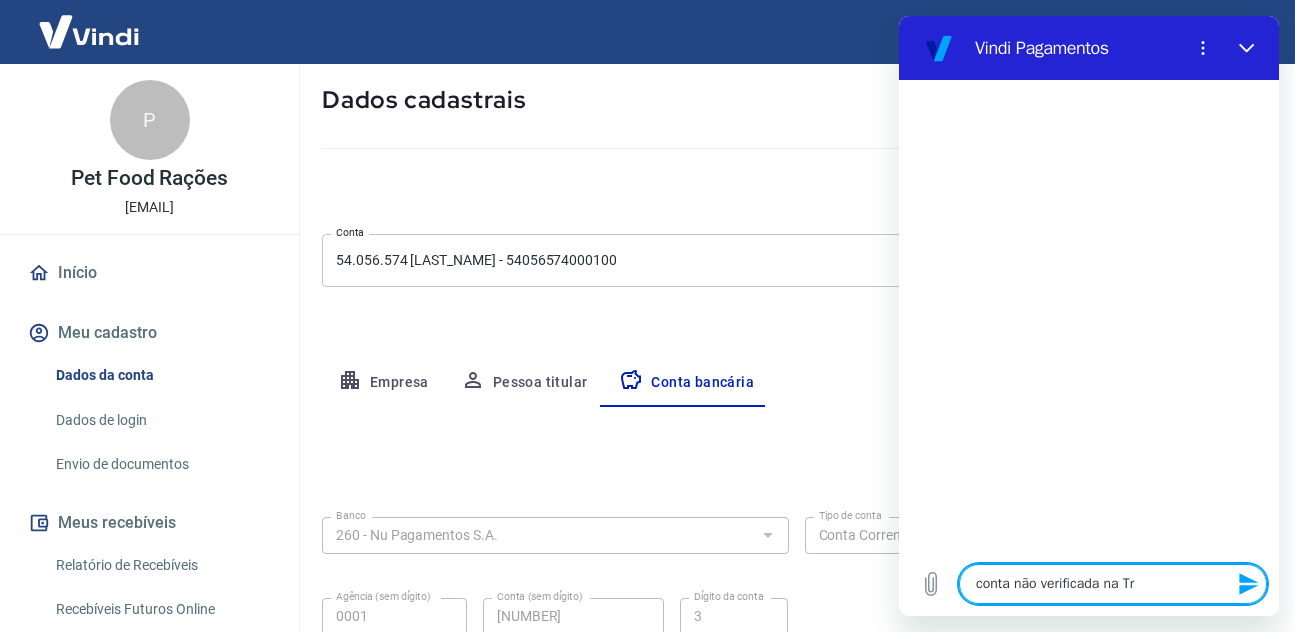 type on "conta não verificada na Tra" 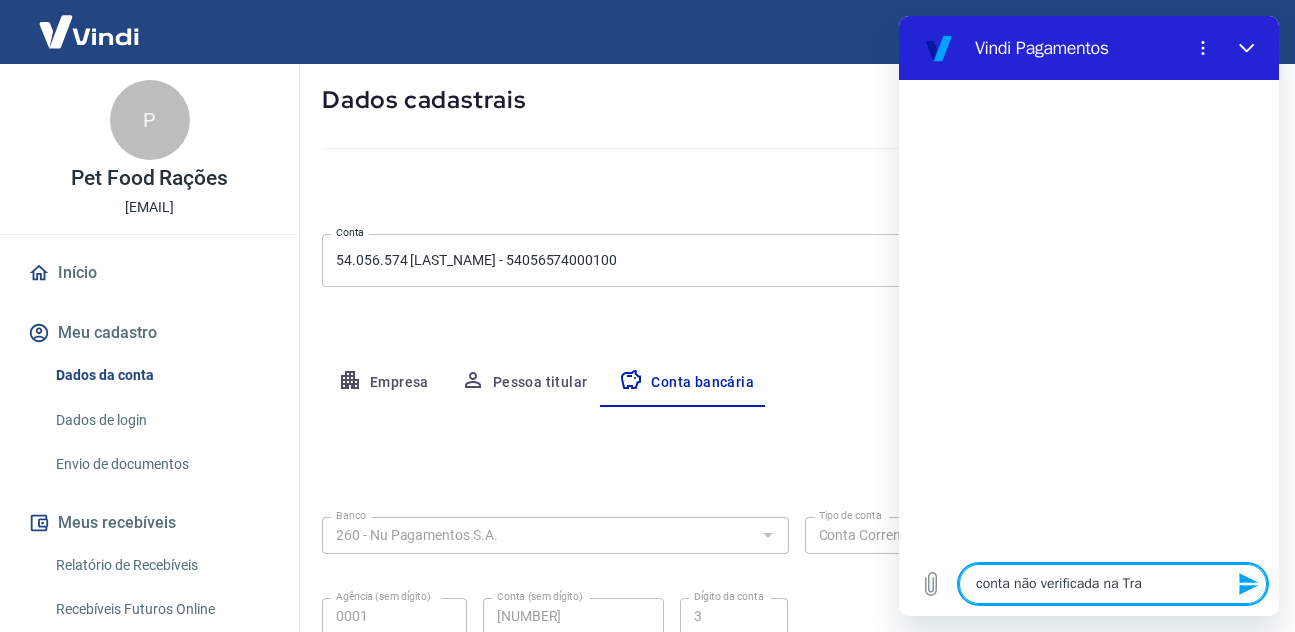 type on "conta não verificada na Tray" 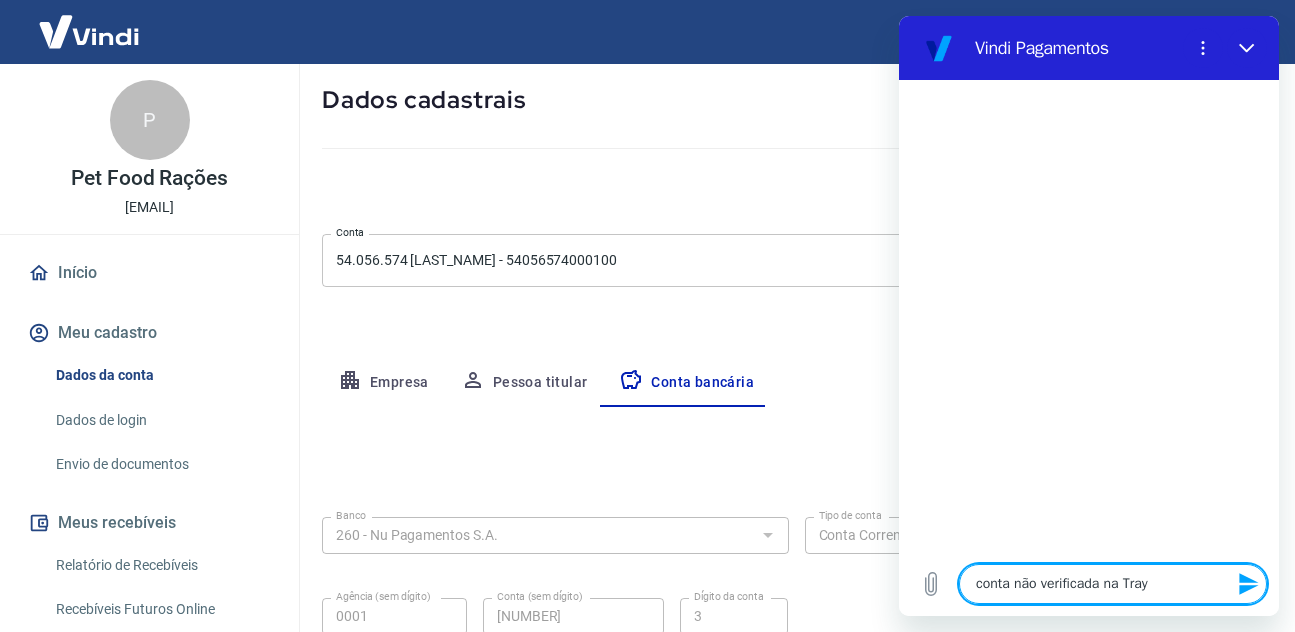 type on "x" 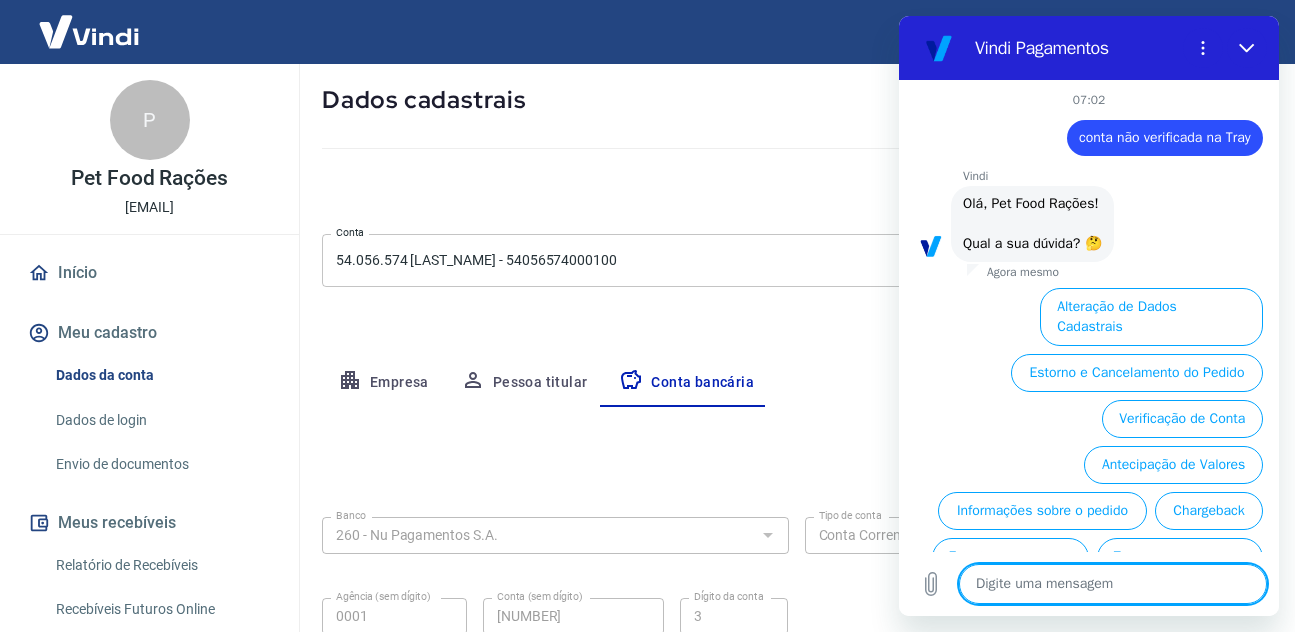 scroll, scrollTop: 101, scrollLeft: 0, axis: vertical 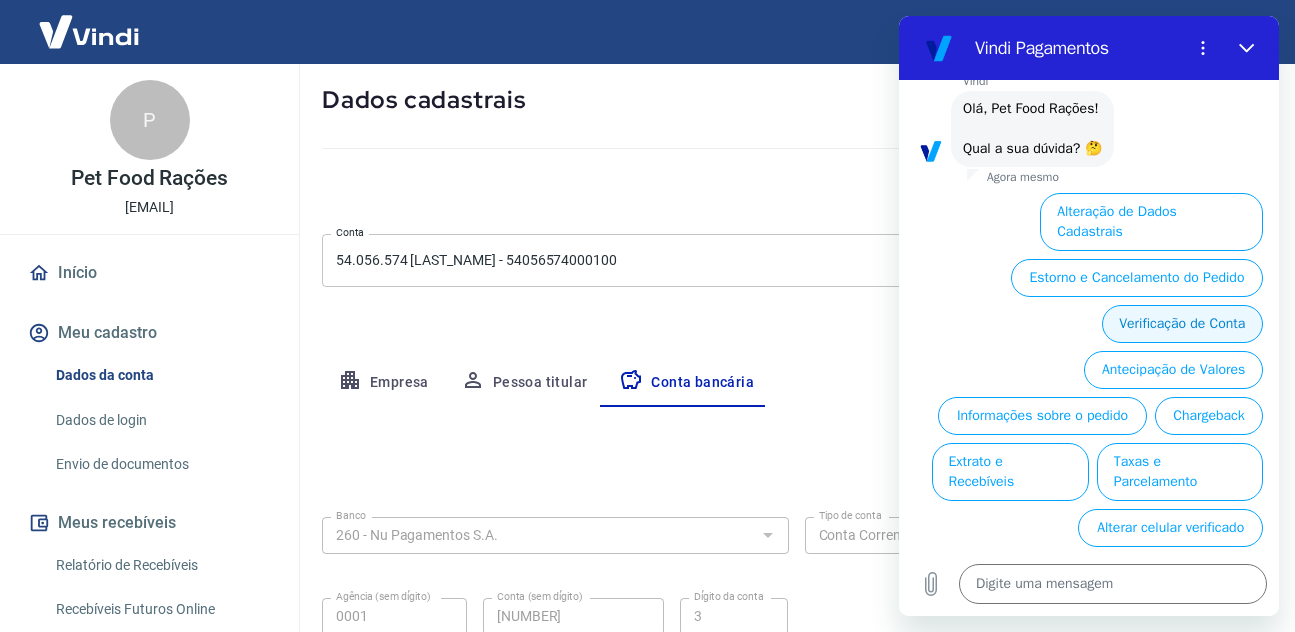 click on "Verificação de Conta" at bounding box center (1182, 324) 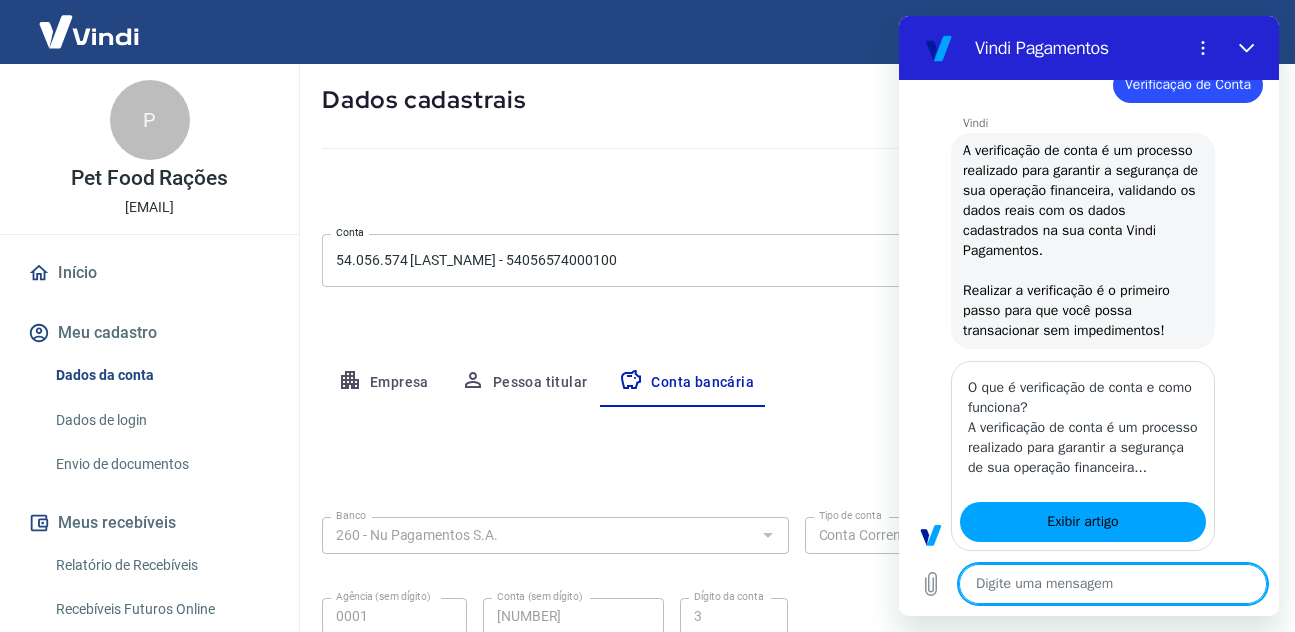 type on "x" 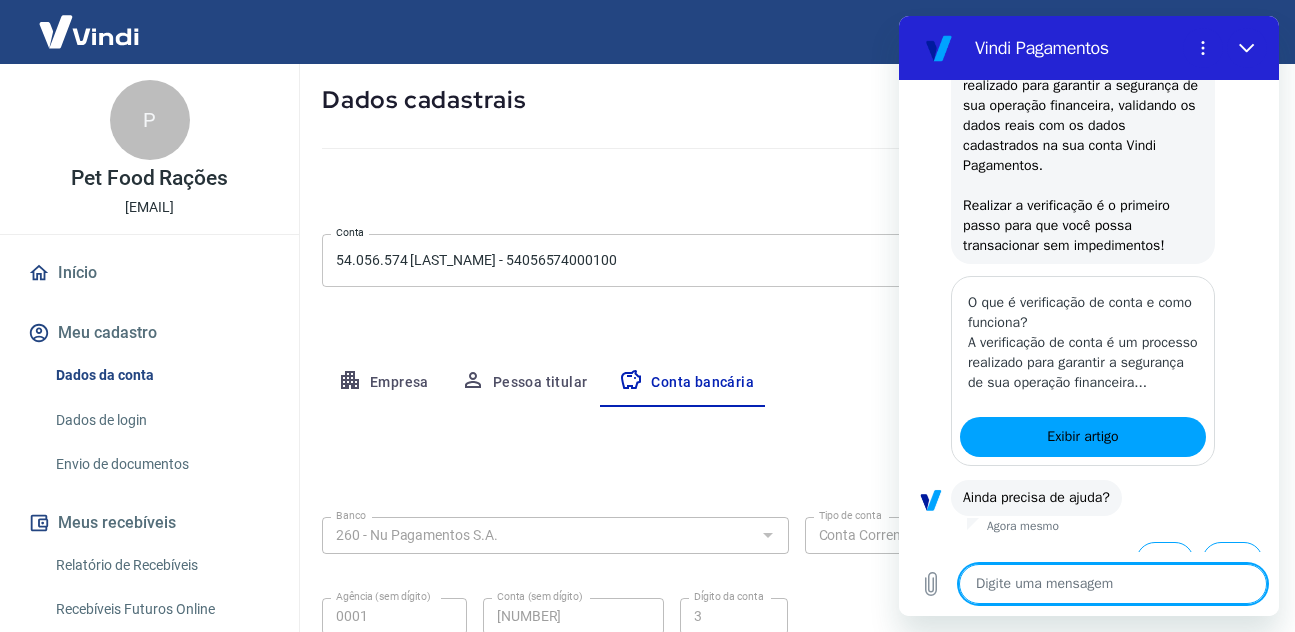 scroll, scrollTop: 345, scrollLeft: 0, axis: vertical 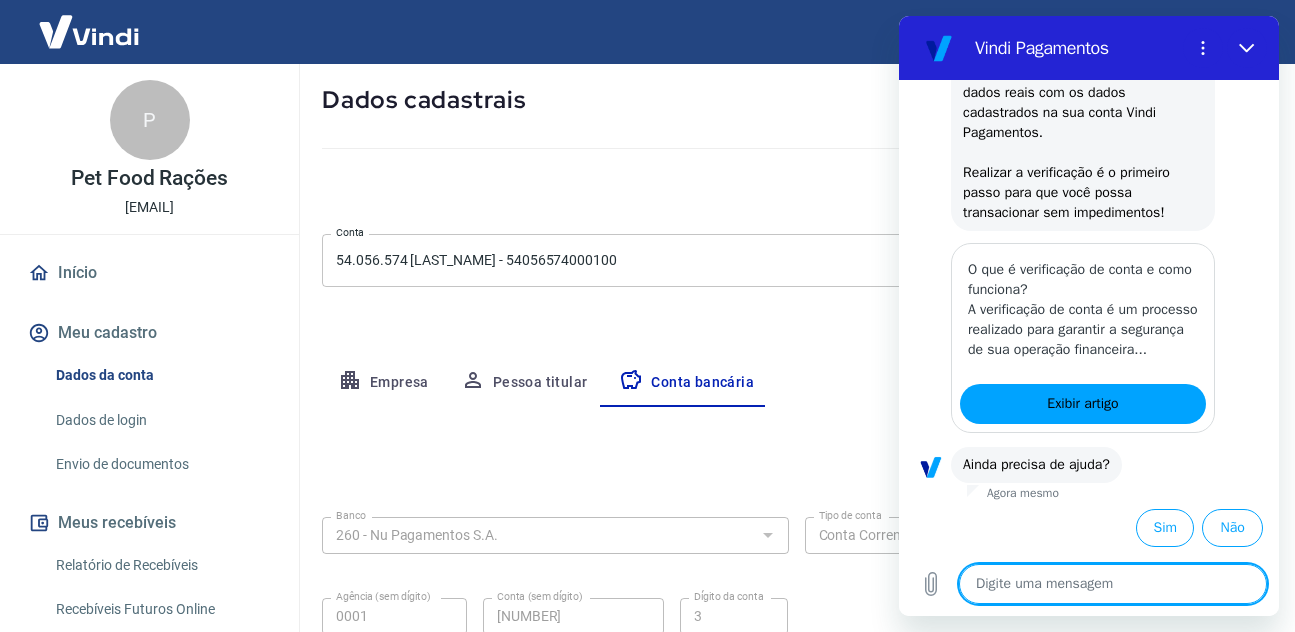 type on "t" 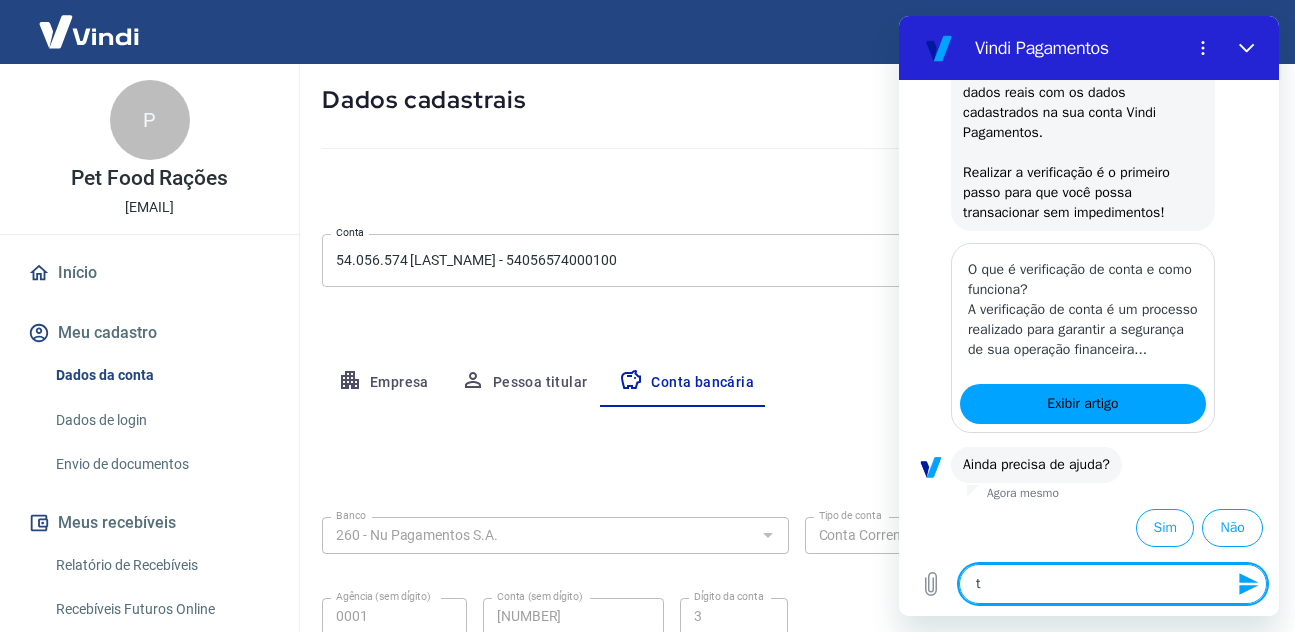 type on "to" 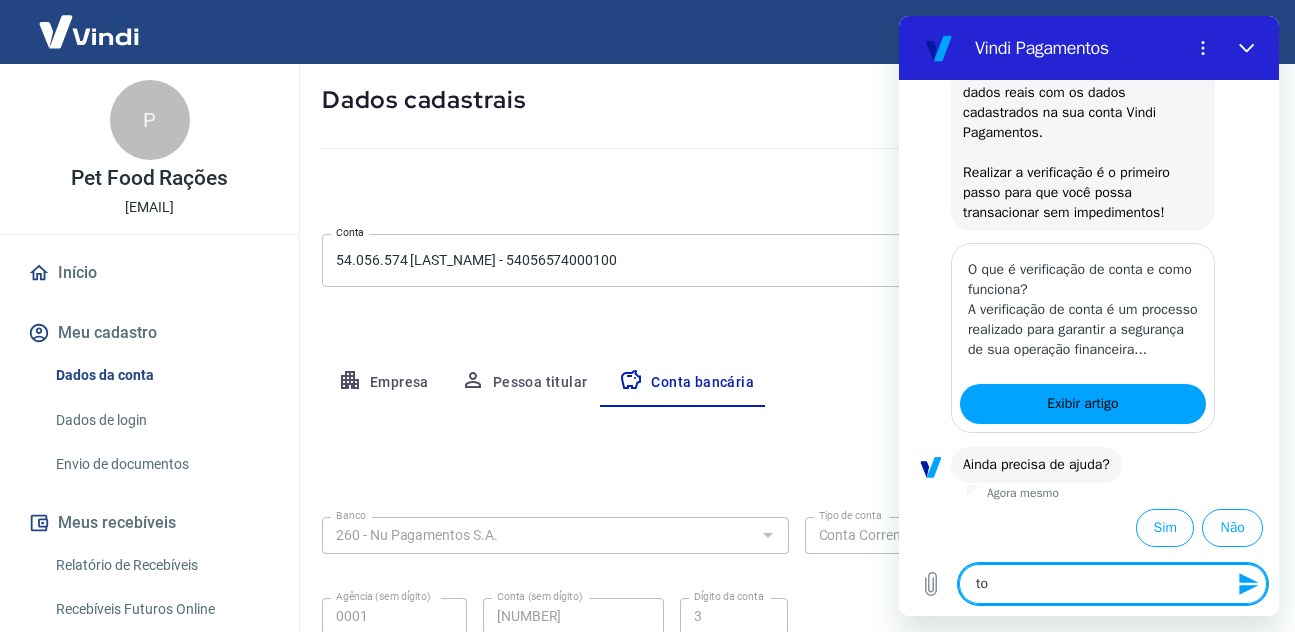 type on "tok" 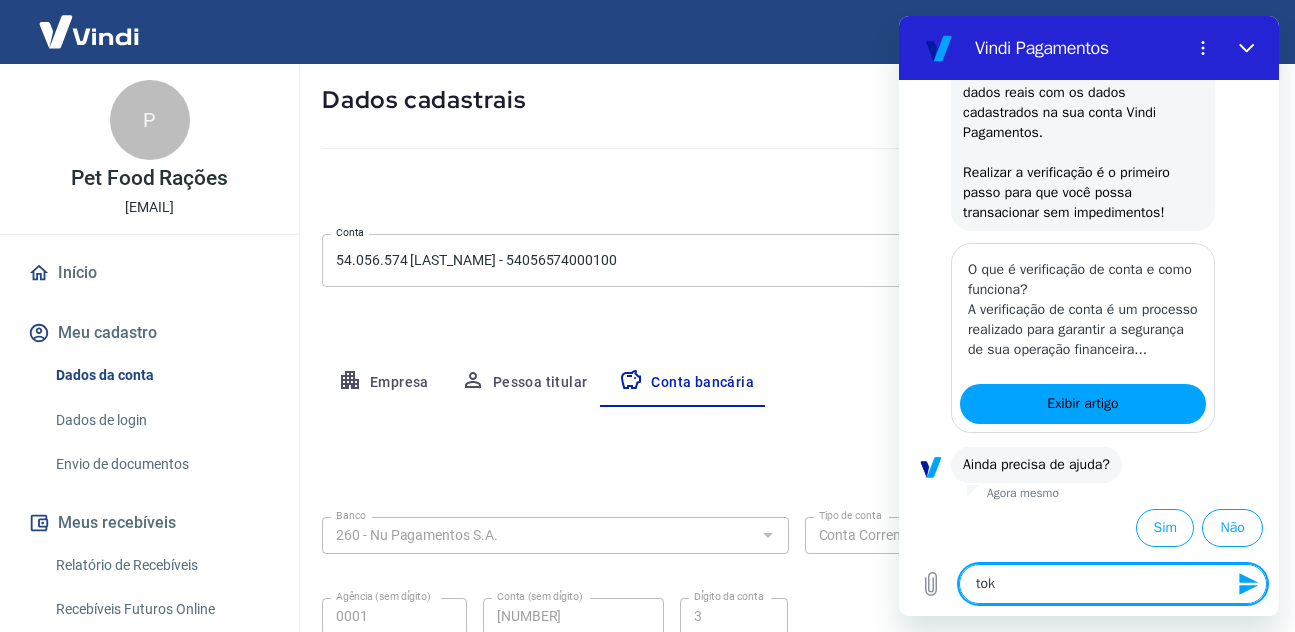 type on "toke" 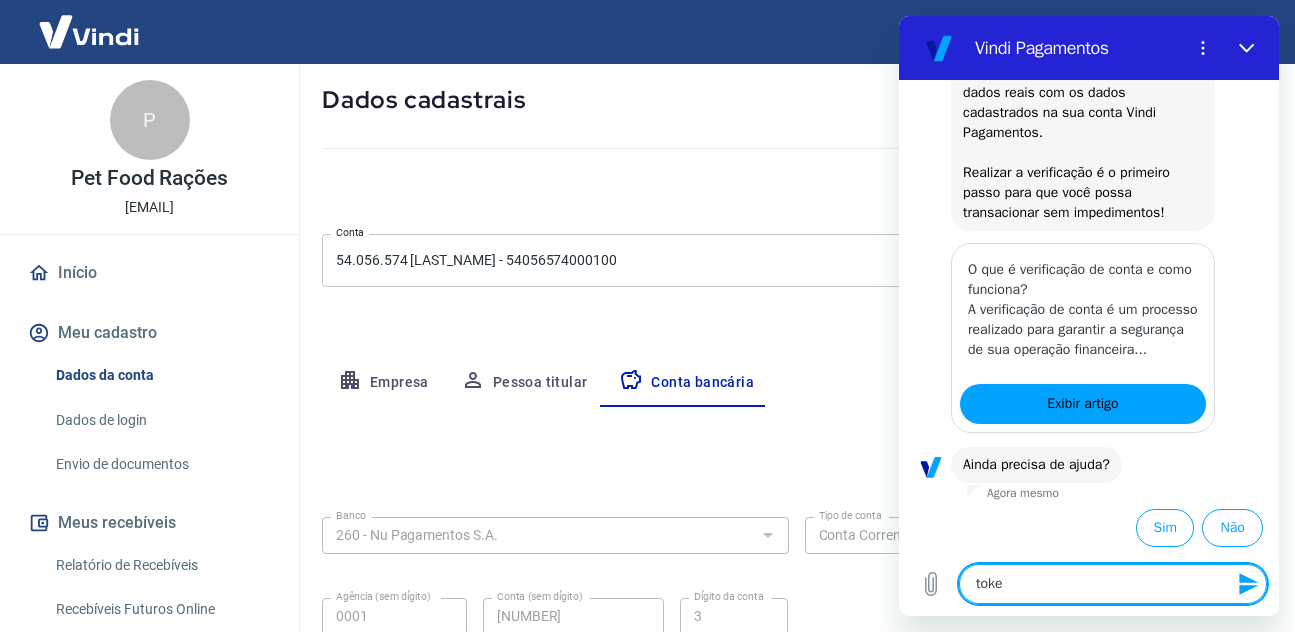 type on "token" 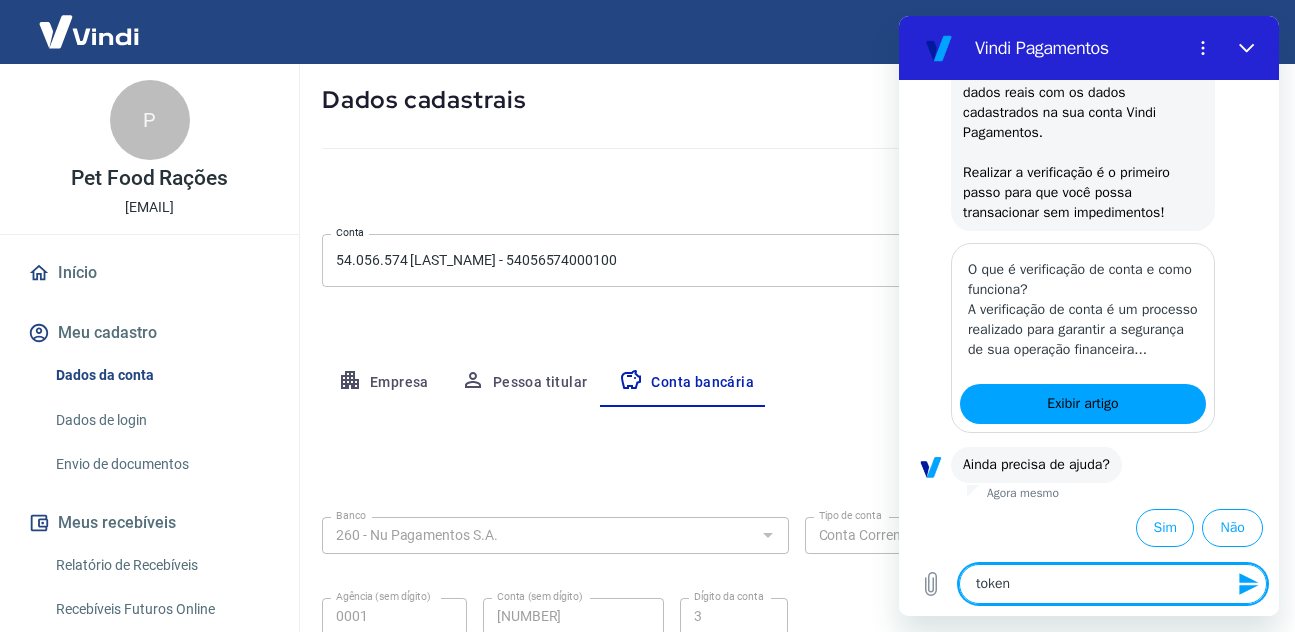type on "x" 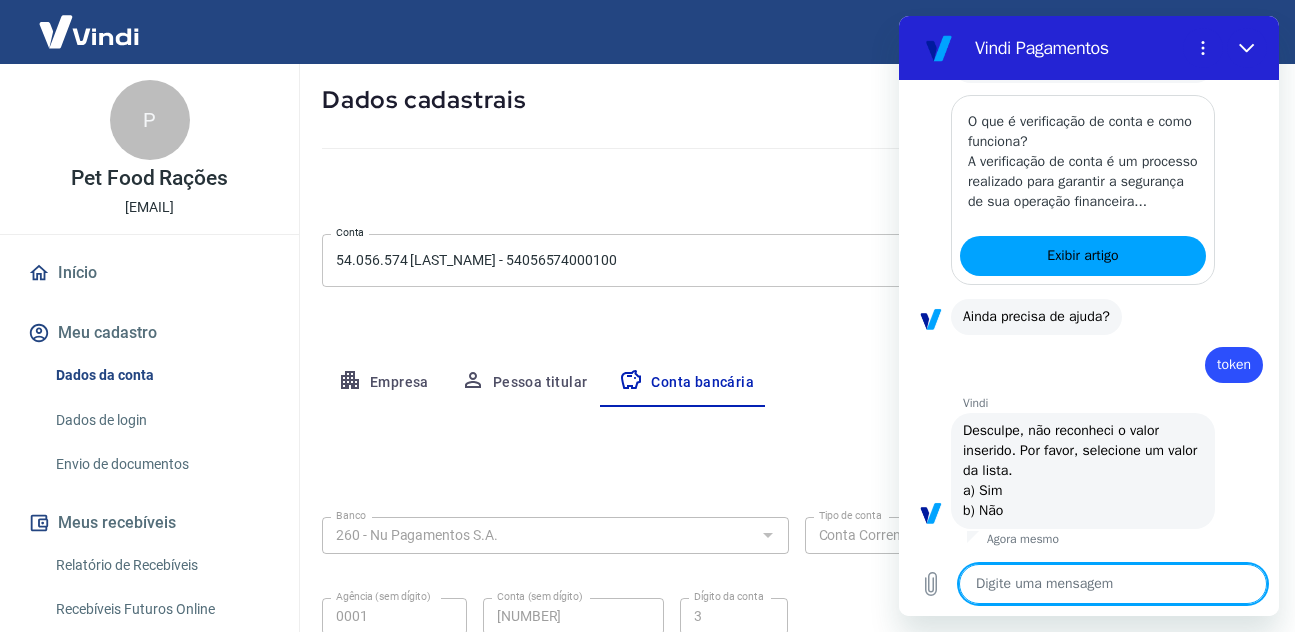 scroll, scrollTop: 493, scrollLeft: 0, axis: vertical 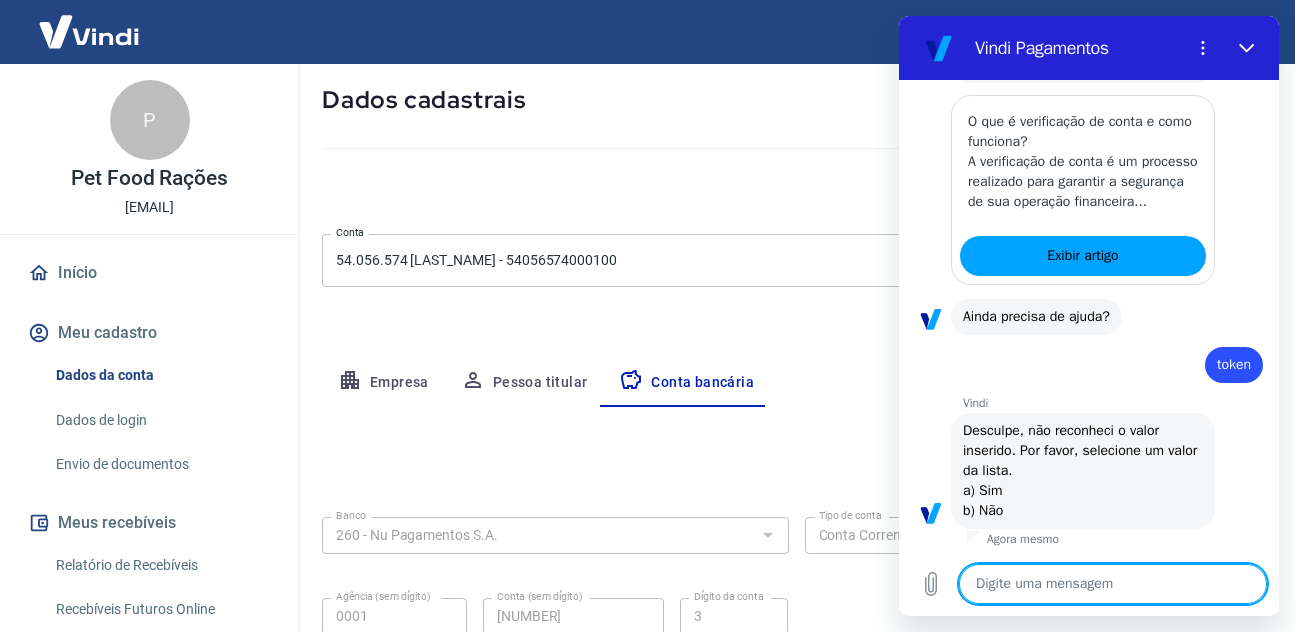 type on "x" 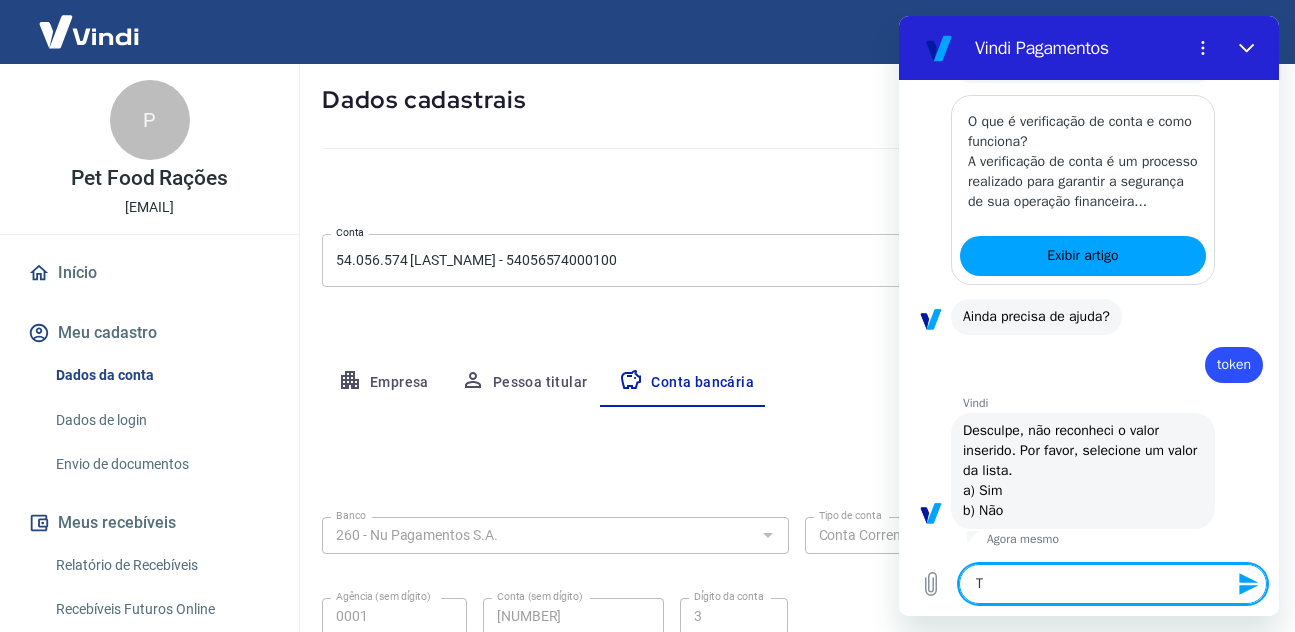 type on "To" 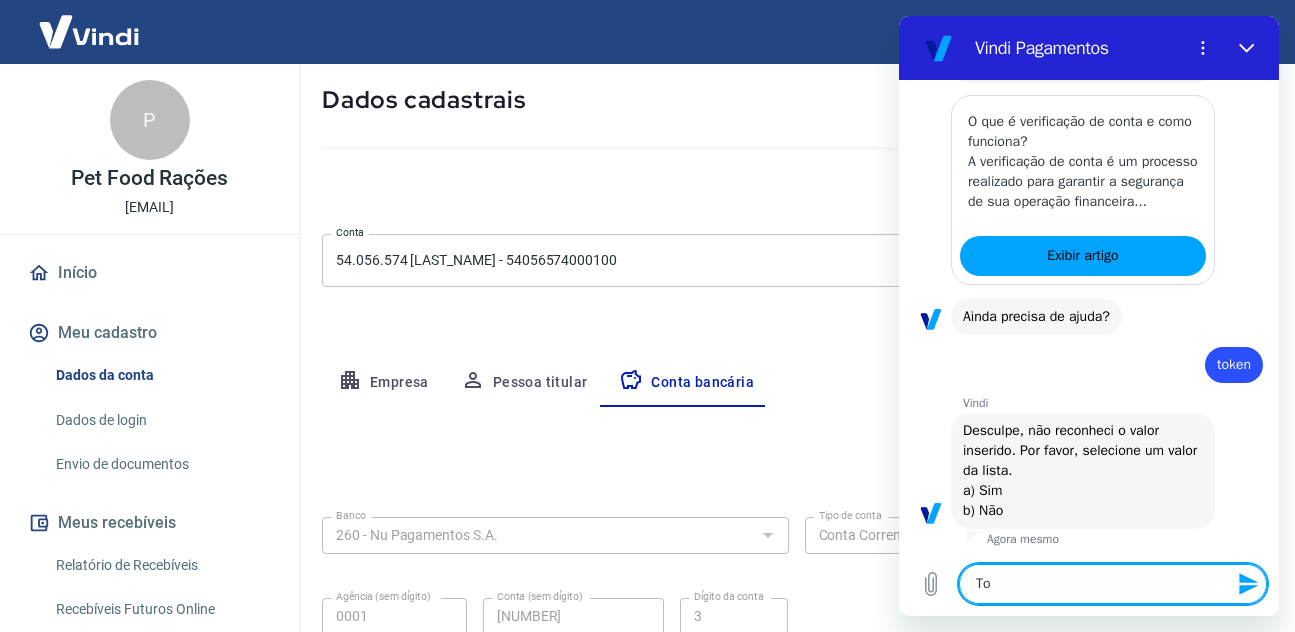 type on "x" 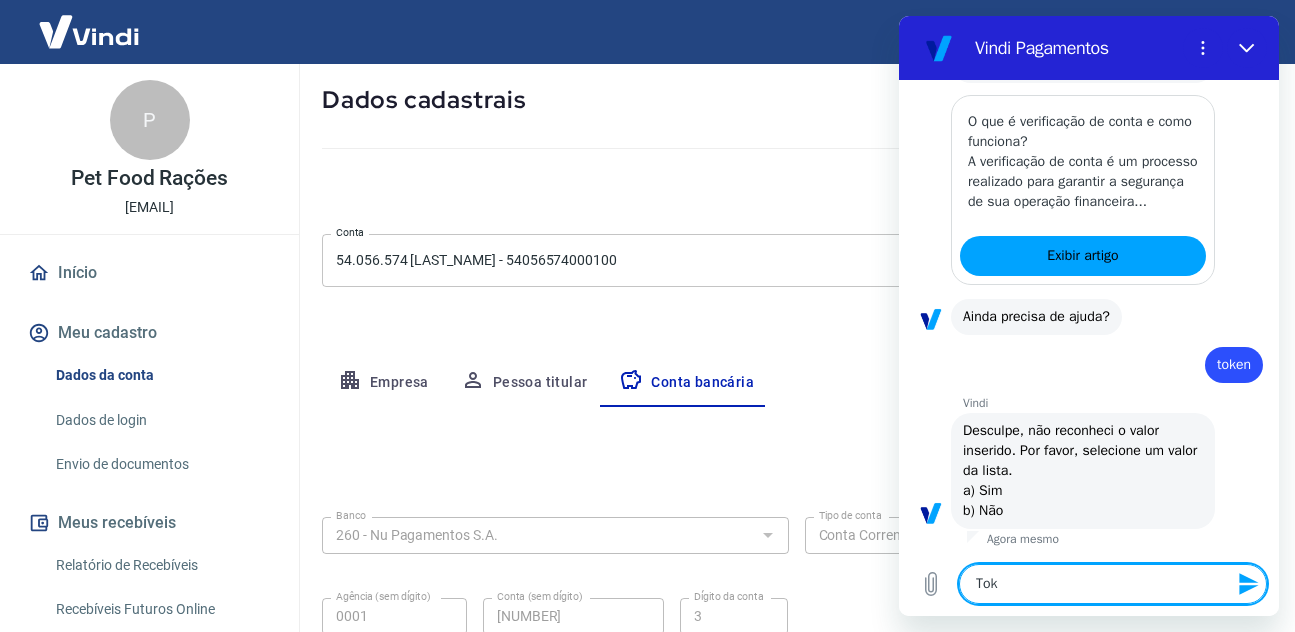 type on "x" 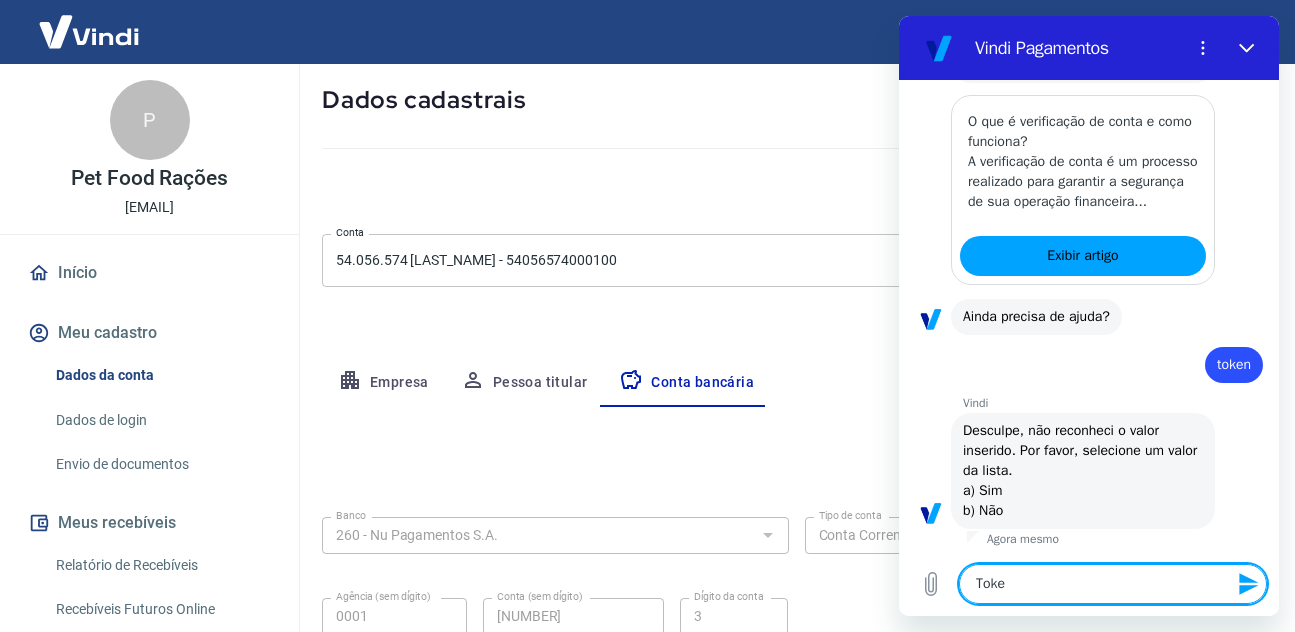 type on "Token" 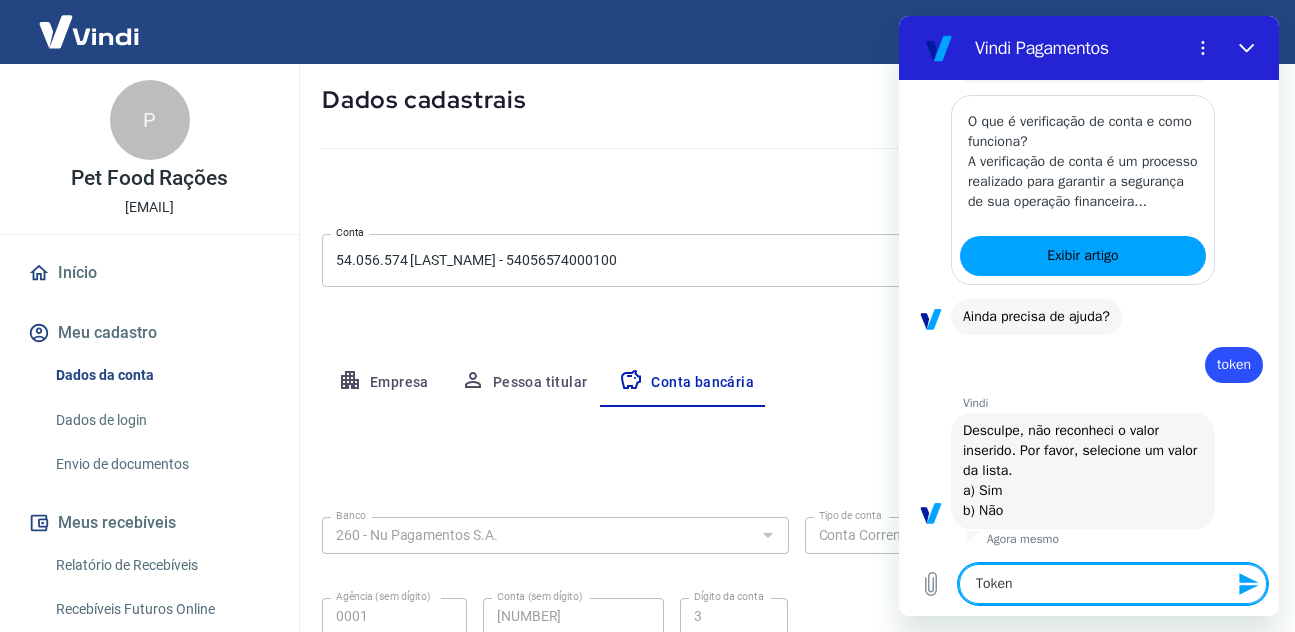 type 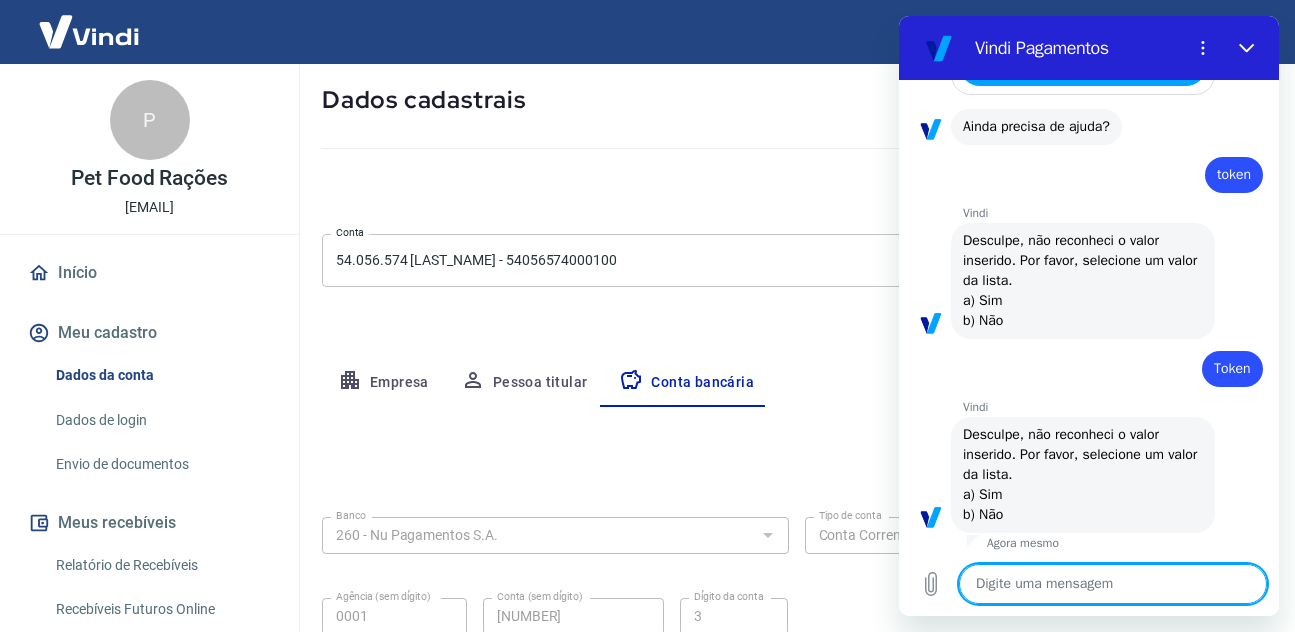 scroll, scrollTop: 687, scrollLeft: 0, axis: vertical 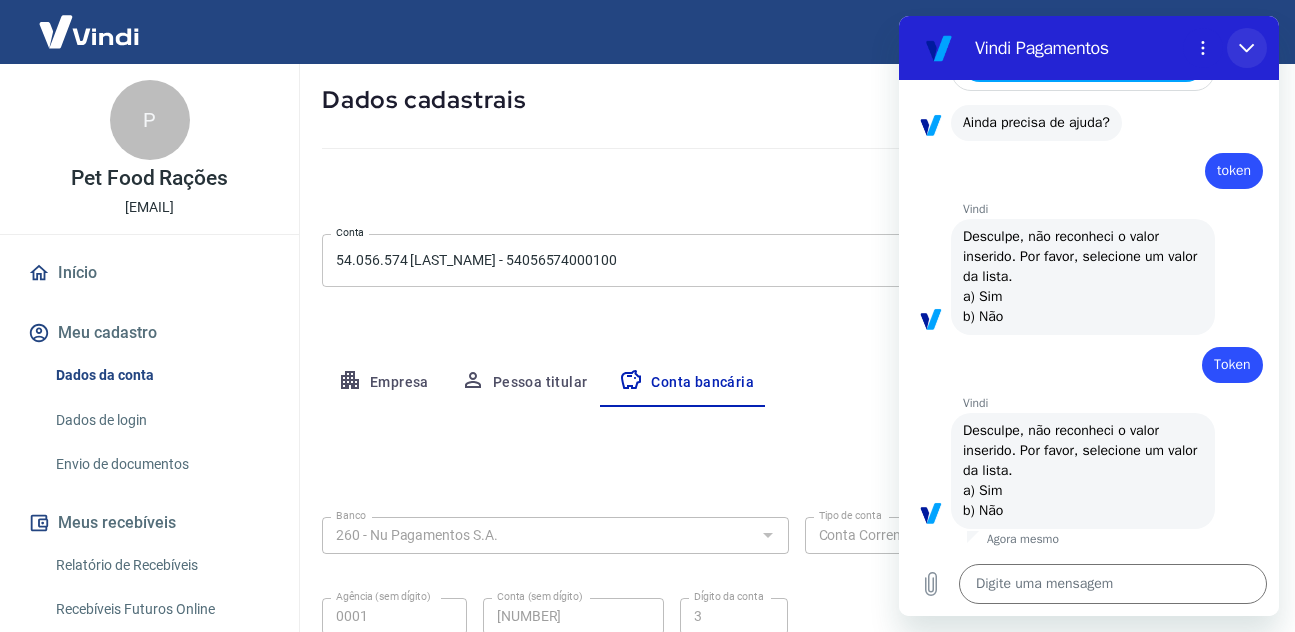click at bounding box center (1247, 48) 